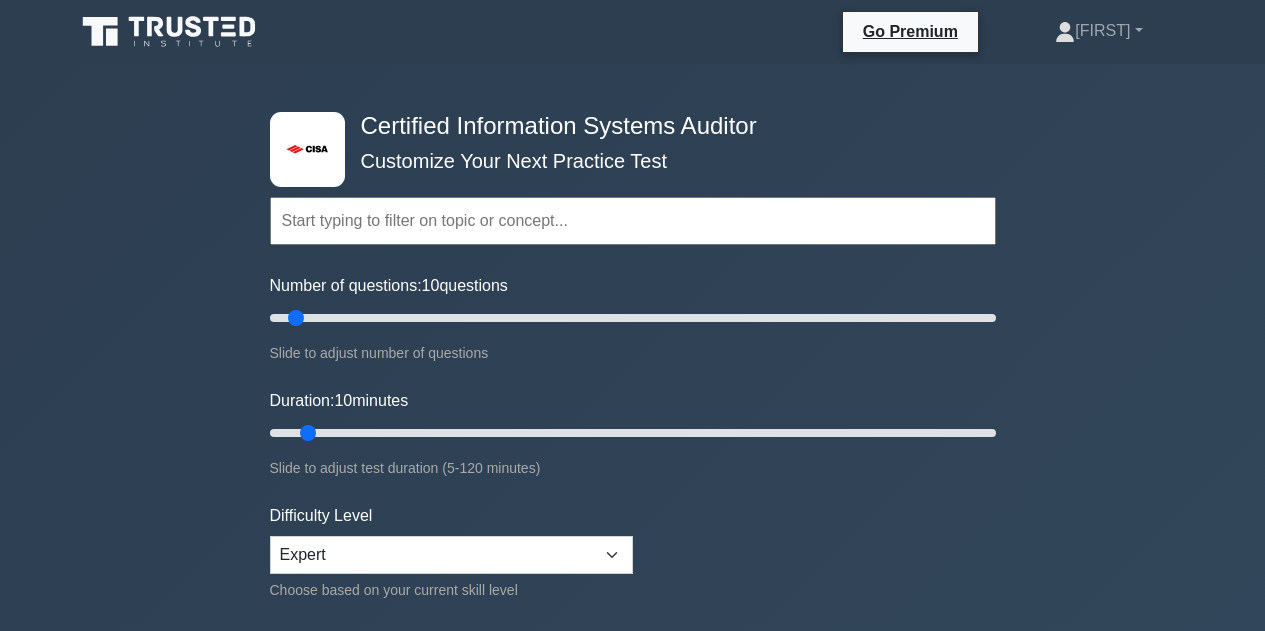 scroll, scrollTop: 300, scrollLeft: 0, axis: vertical 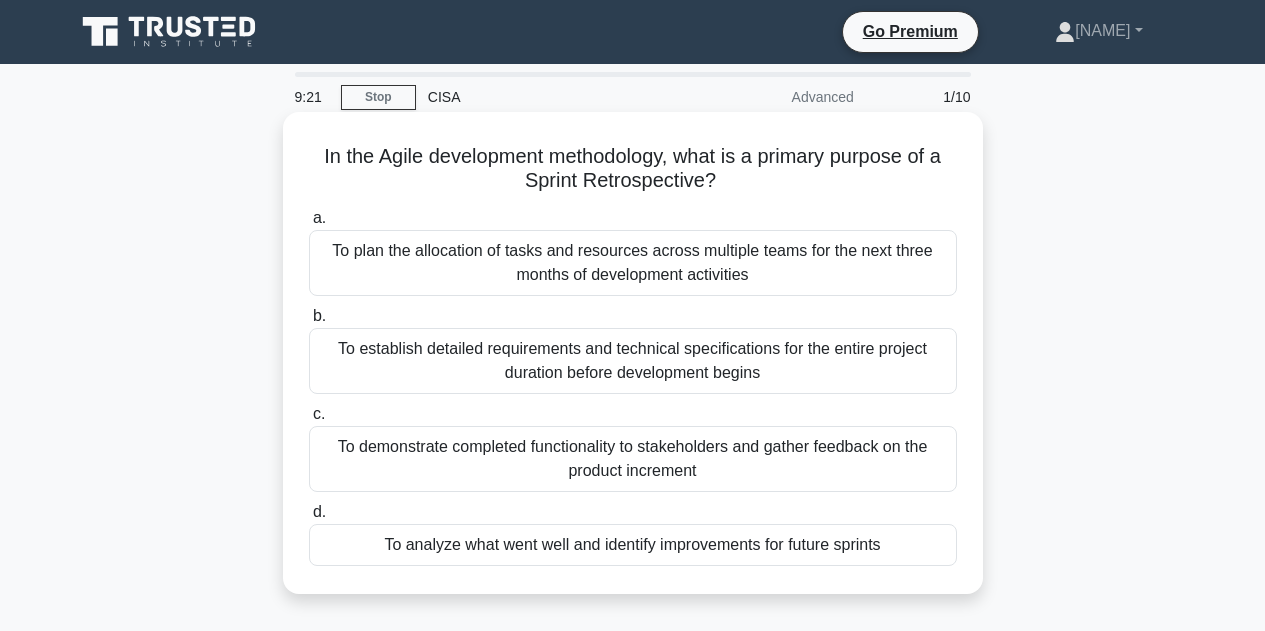 click on "To analyze what went well and identify improvements for future sprints" at bounding box center (633, 545) 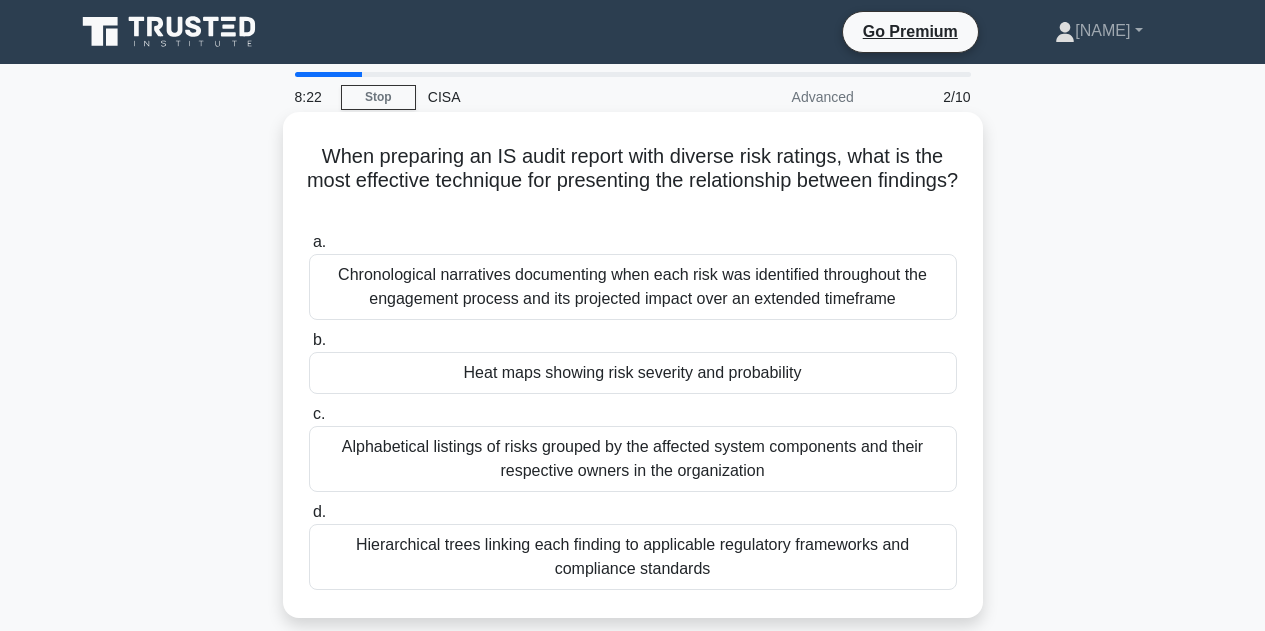 click on "Hierarchical trees linking each finding to applicable regulatory frameworks and compliance standards" at bounding box center (633, 557) 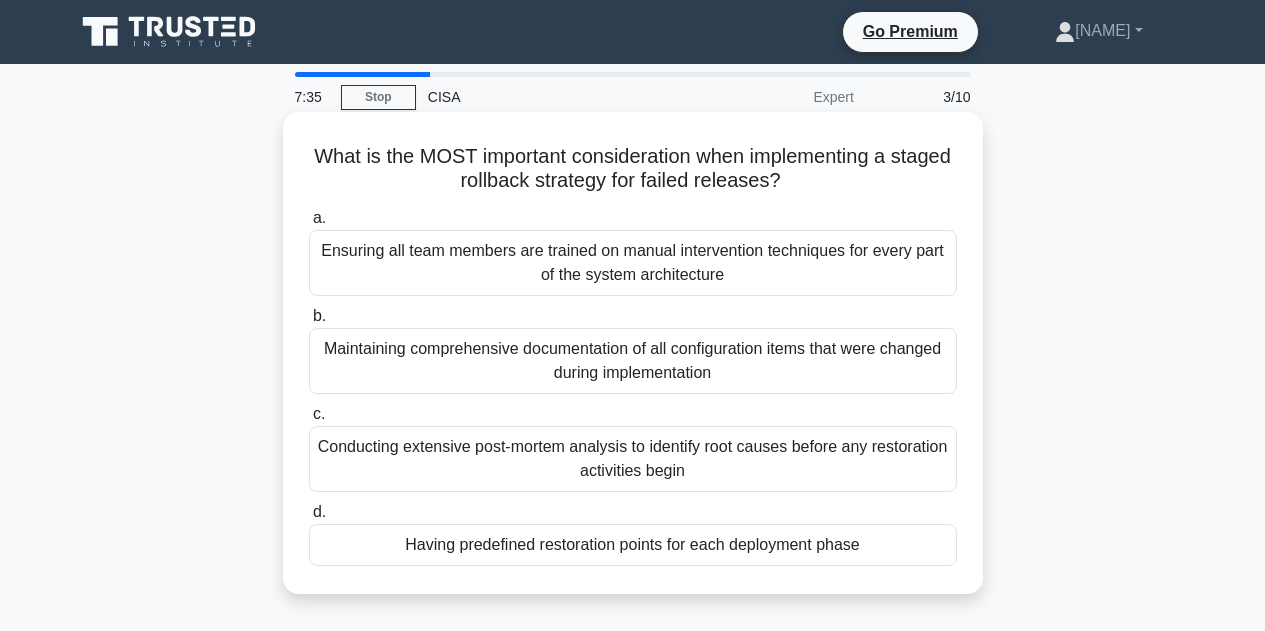 click on "Having predefined restoration points for each deployment phase" at bounding box center (633, 545) 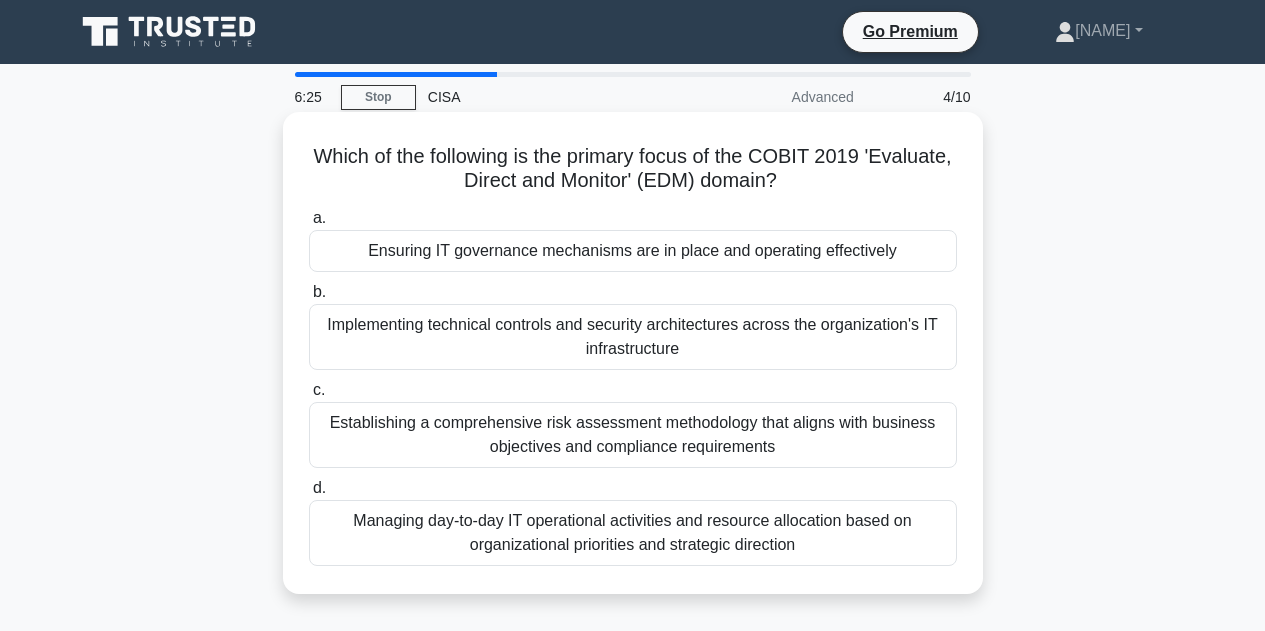click on "Ensuring IT governance mechanisms are in place and operating effectively" at bounding box center (633, 251) 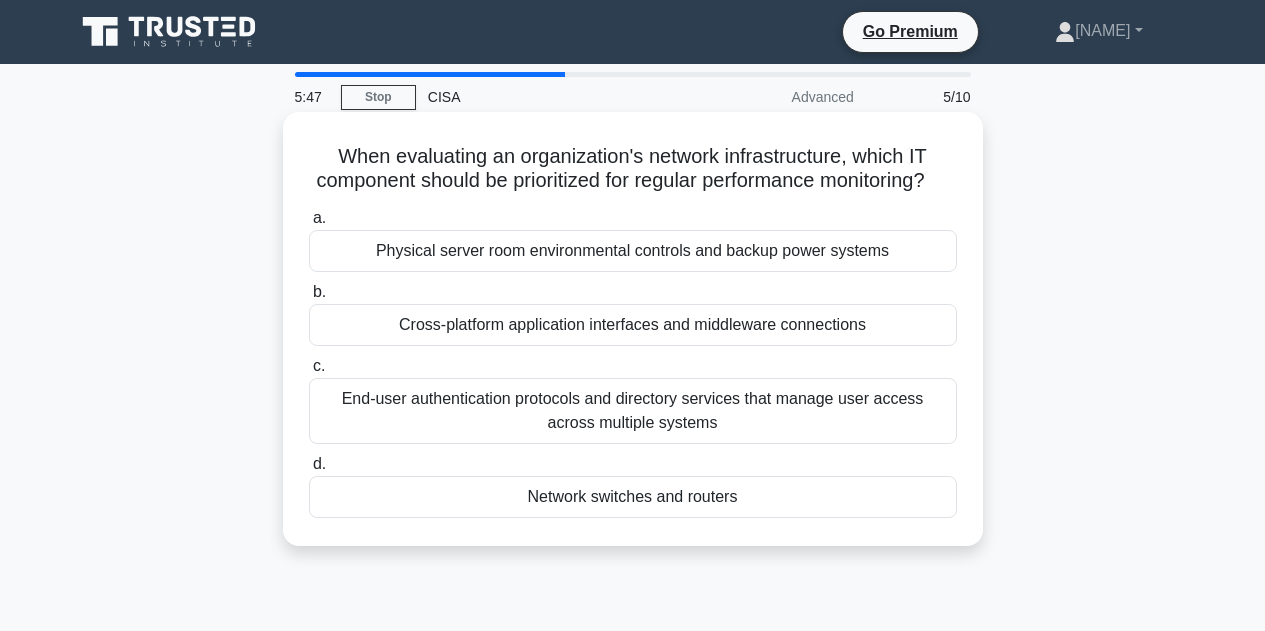 click on "Network switches and routers" at bounding box center [633, 497] 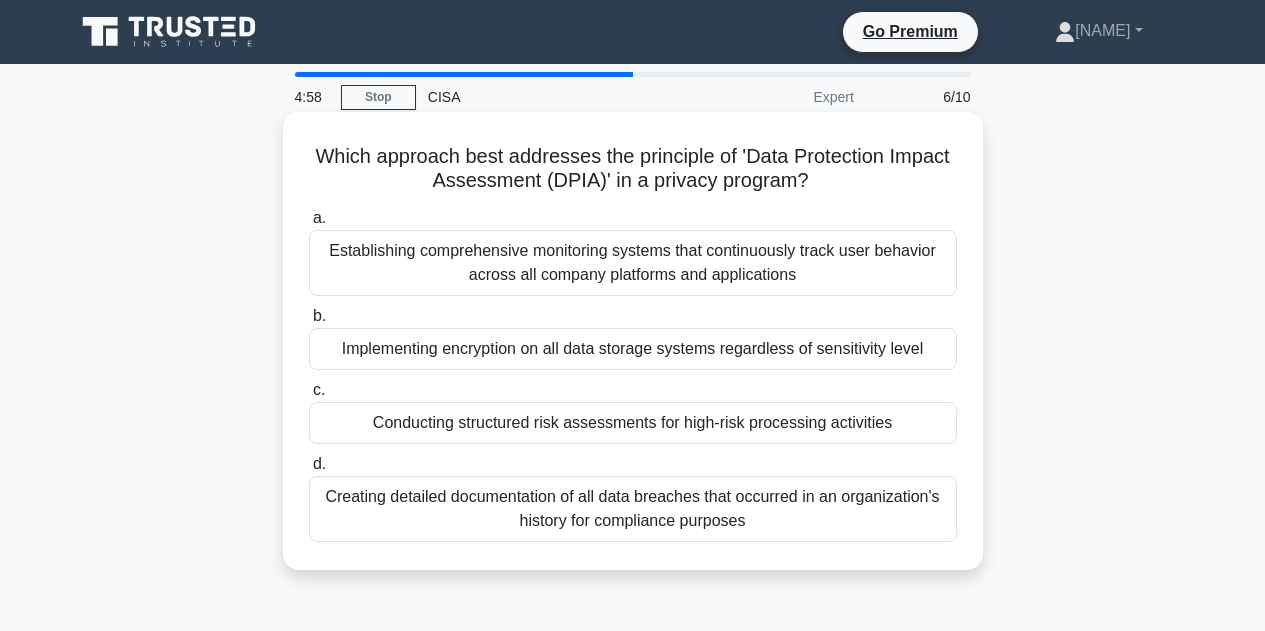 click on "Conducting structured risk assessments for high-risk processing activities" at bounding box center [633, 423] 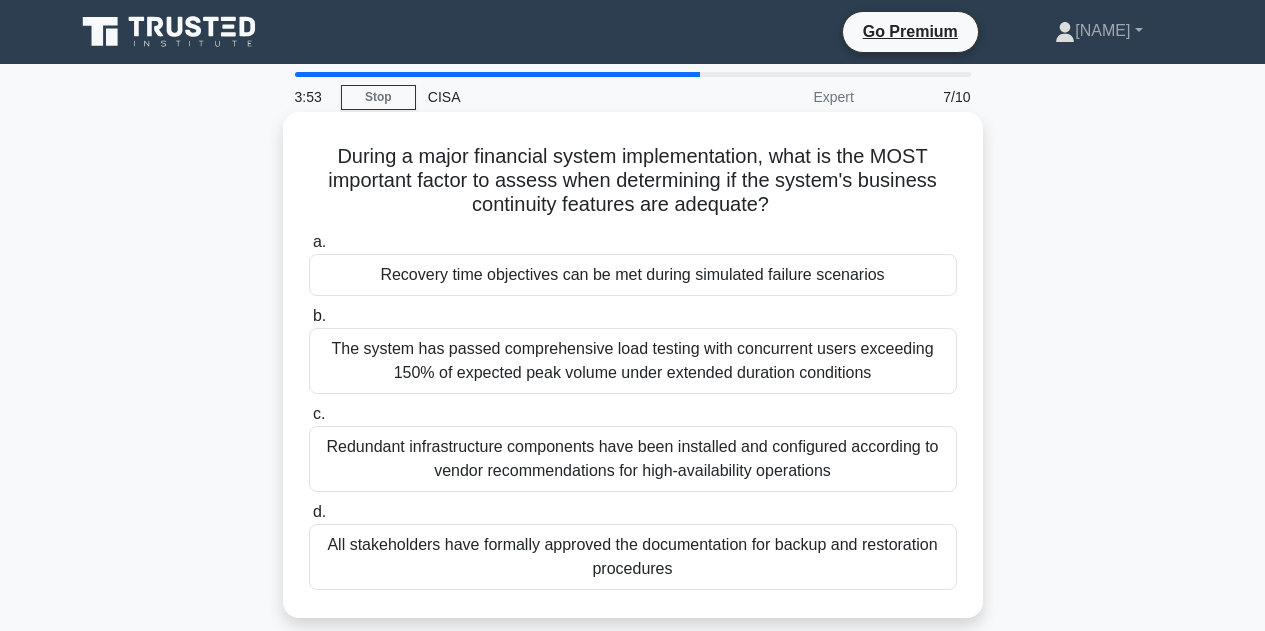 click on "Recovery time objectives can be met during simulated failure scenarios" at bounding box center [633, 275] 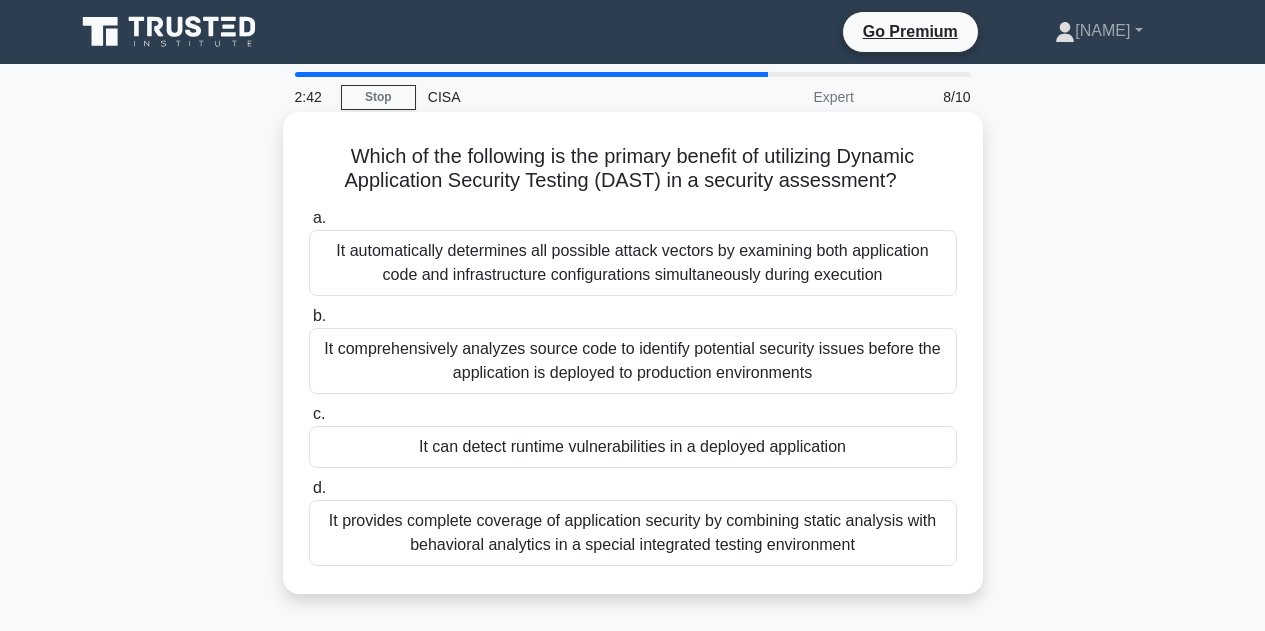 click on "It provides complete coverage of application security by combining static analysis with behavioral analytics in a special integrated testing environment" at bounding box center (633, 533) 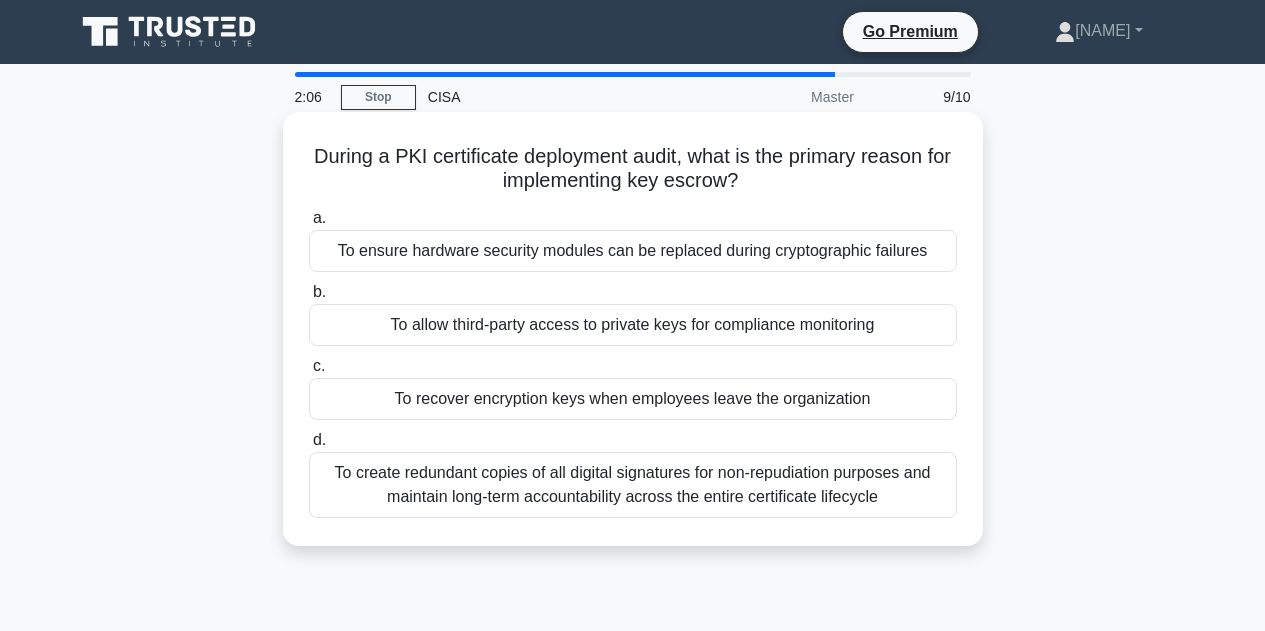 click on "To recover encryption keys when employees leave the organization" at bounding box center (633, 399) 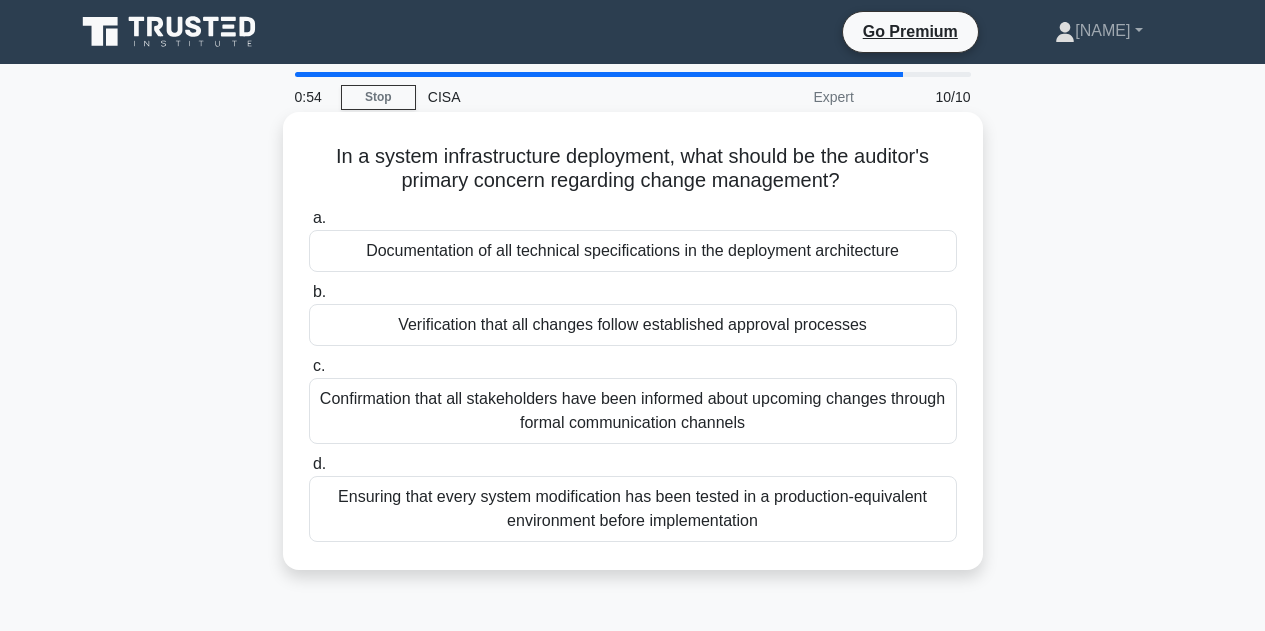 click on "Verification that all changes follow established approval processes" at bounding box center [633, 325] 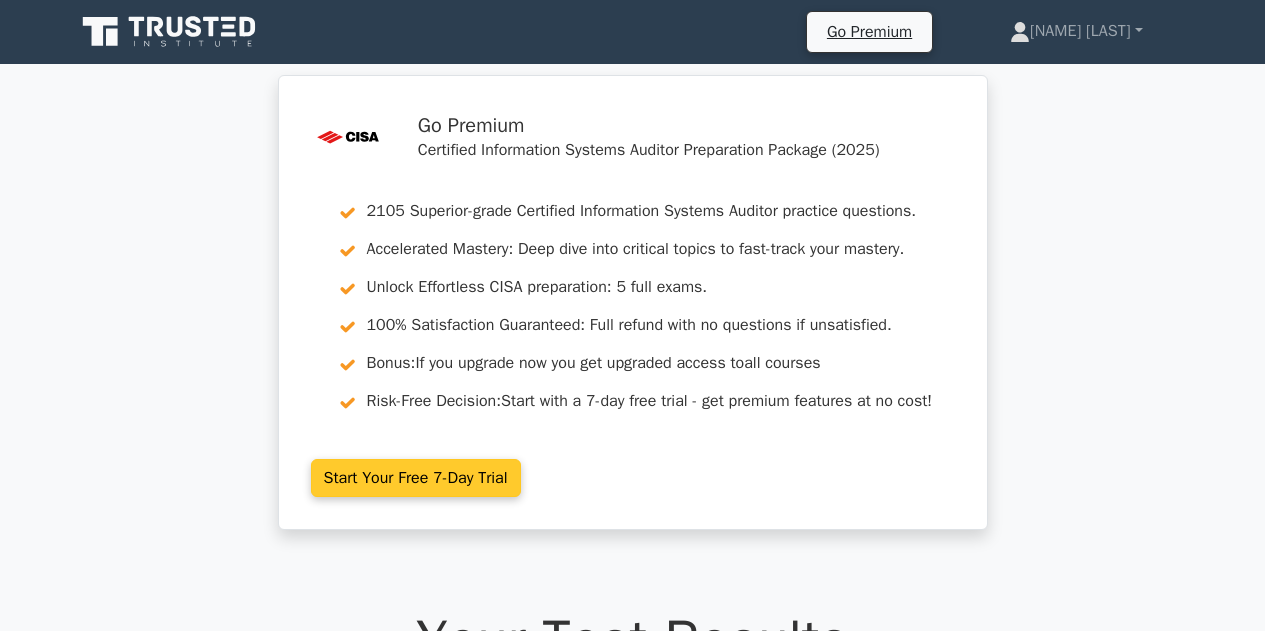 scroll, scrollTop: 0, scrollLeft: 0, axis: both 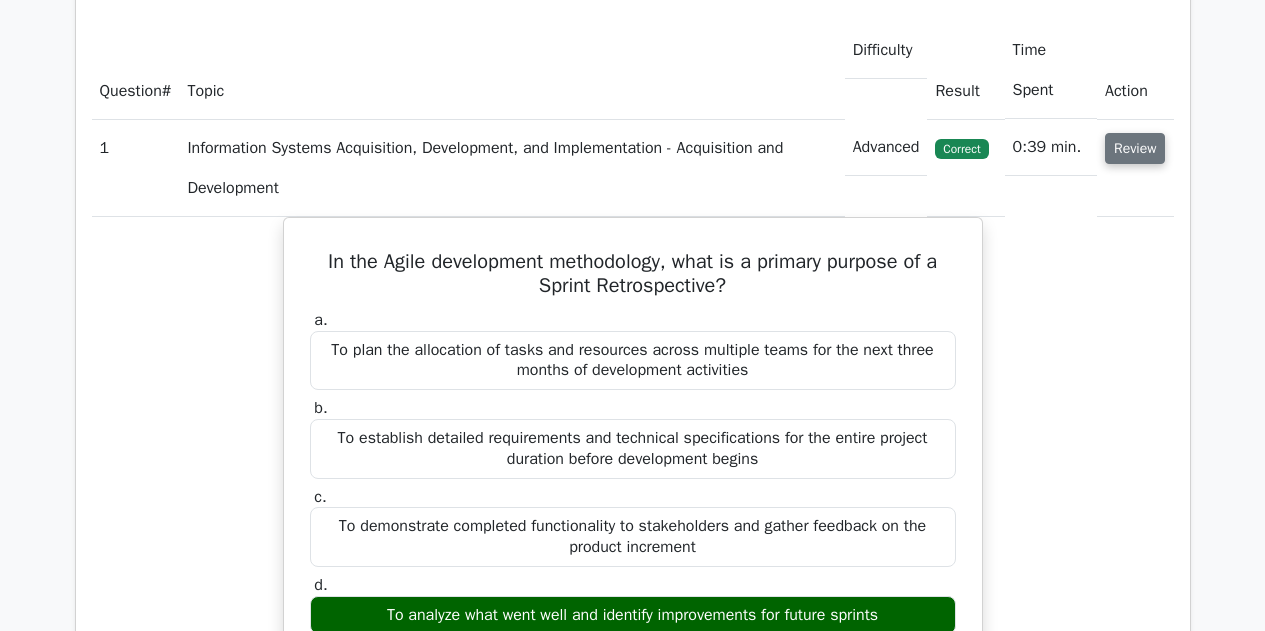 click on "Review" at bounding box center [1135, 148] 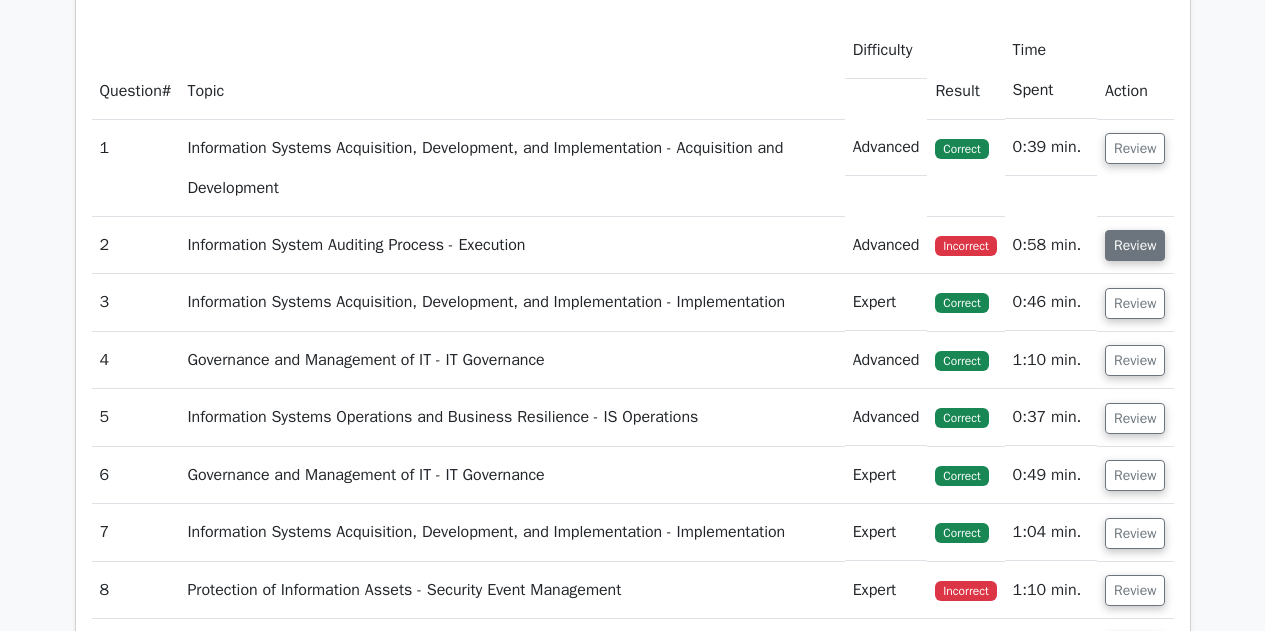 click on "Review" at bounding box center [1135, 245] 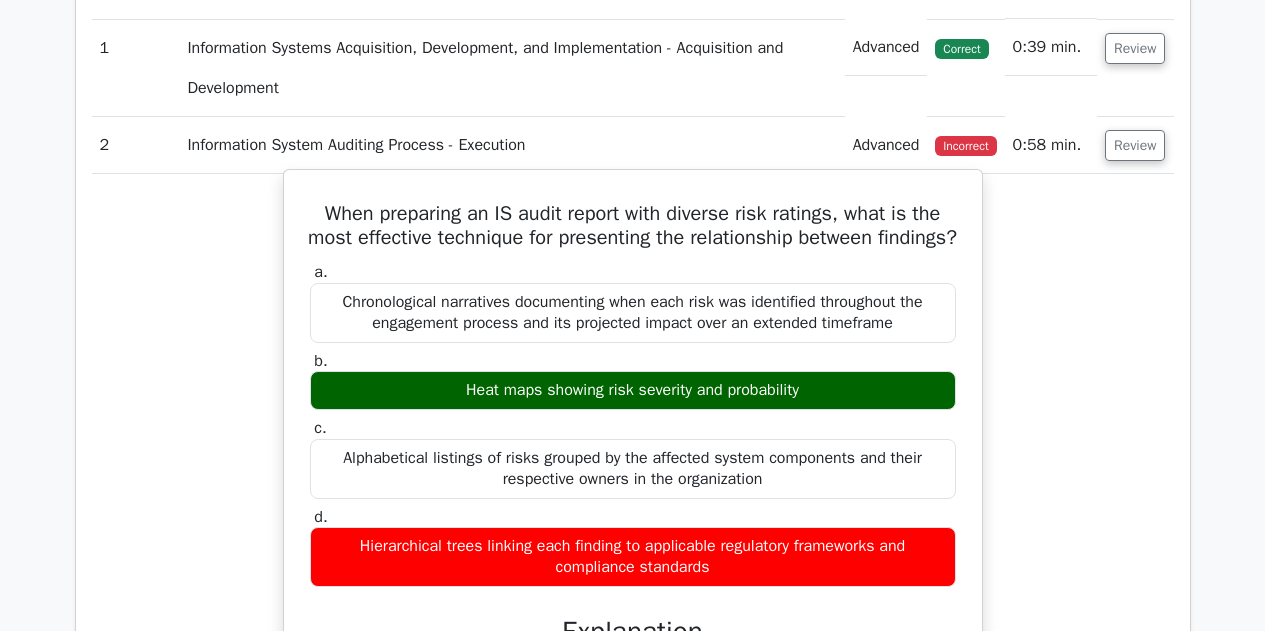 scroll, scrollTop: 1800, scrollLeft: 0, axis: vertical 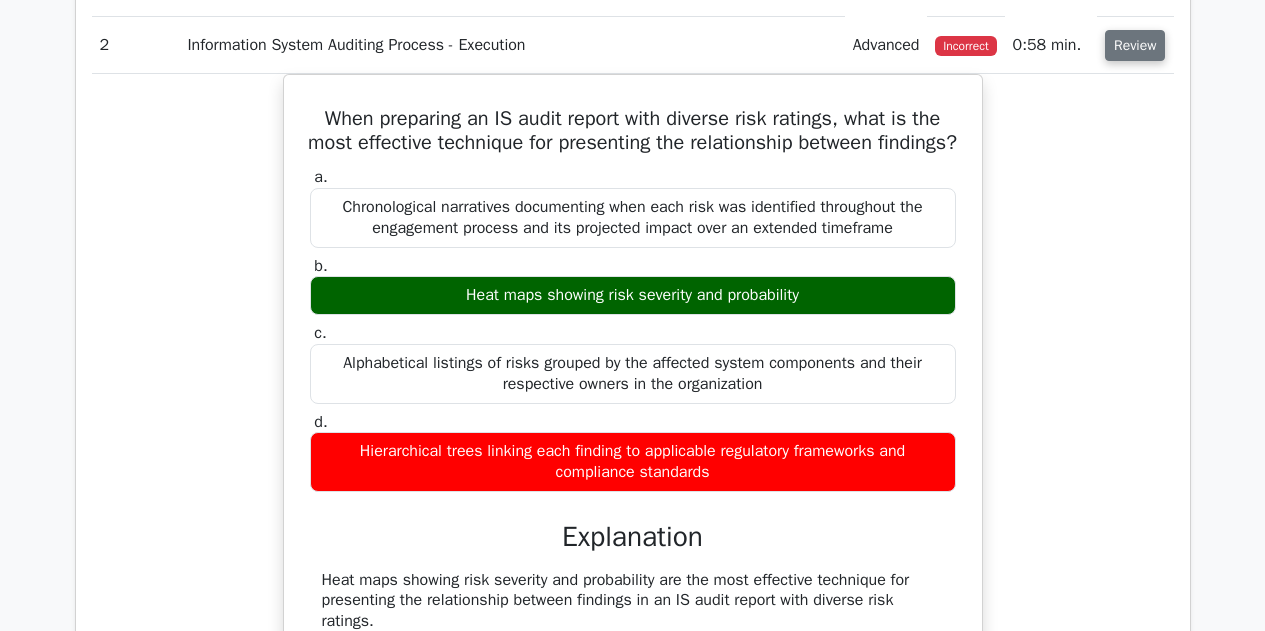click on "Review" at bounding box center (1135, 45) 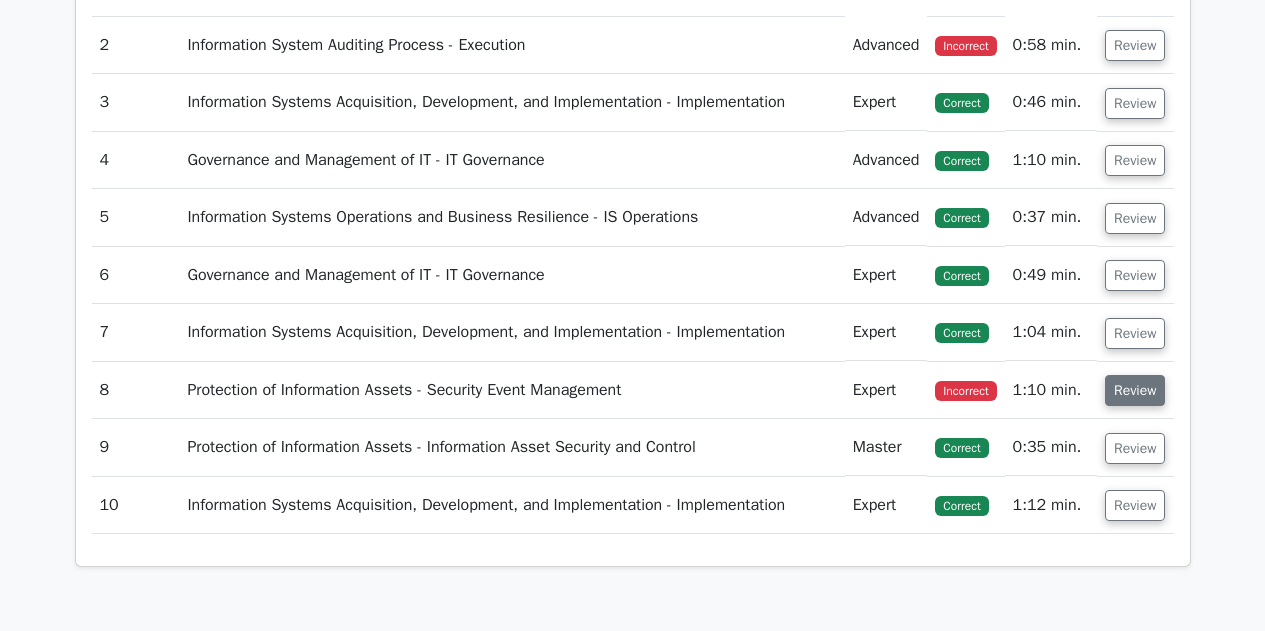 click on "Review" at bounding box center [1135, 390] 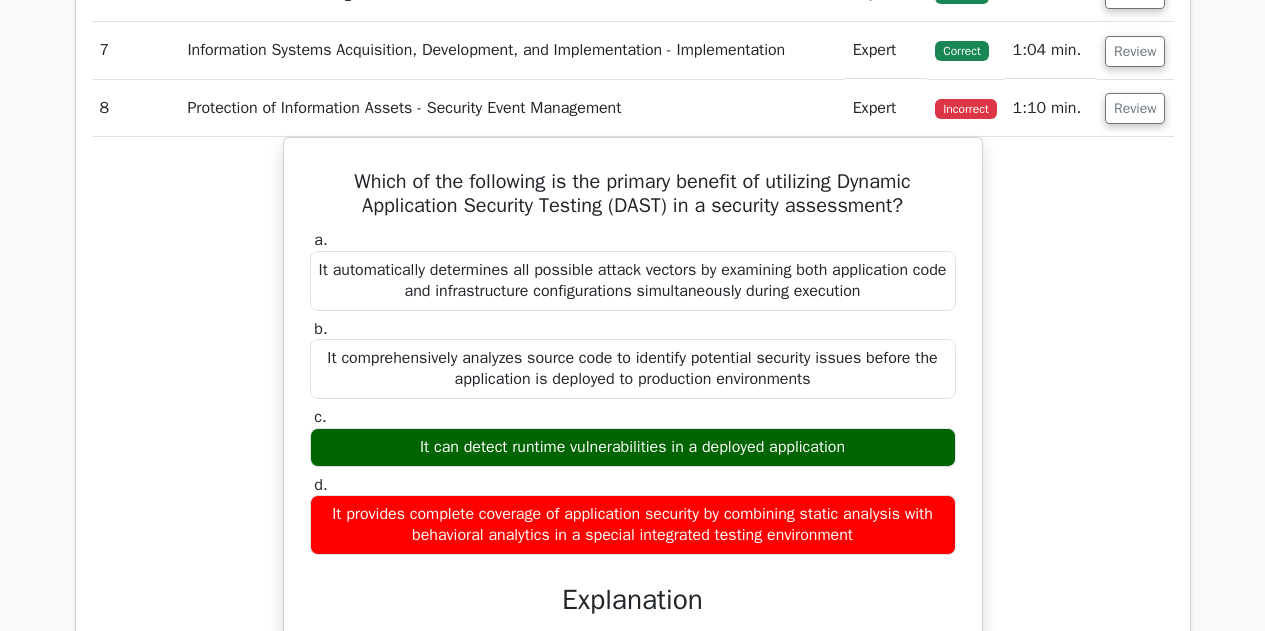 scroll, scrollTop: 2100, scrollLeft: 0, axis: vertical 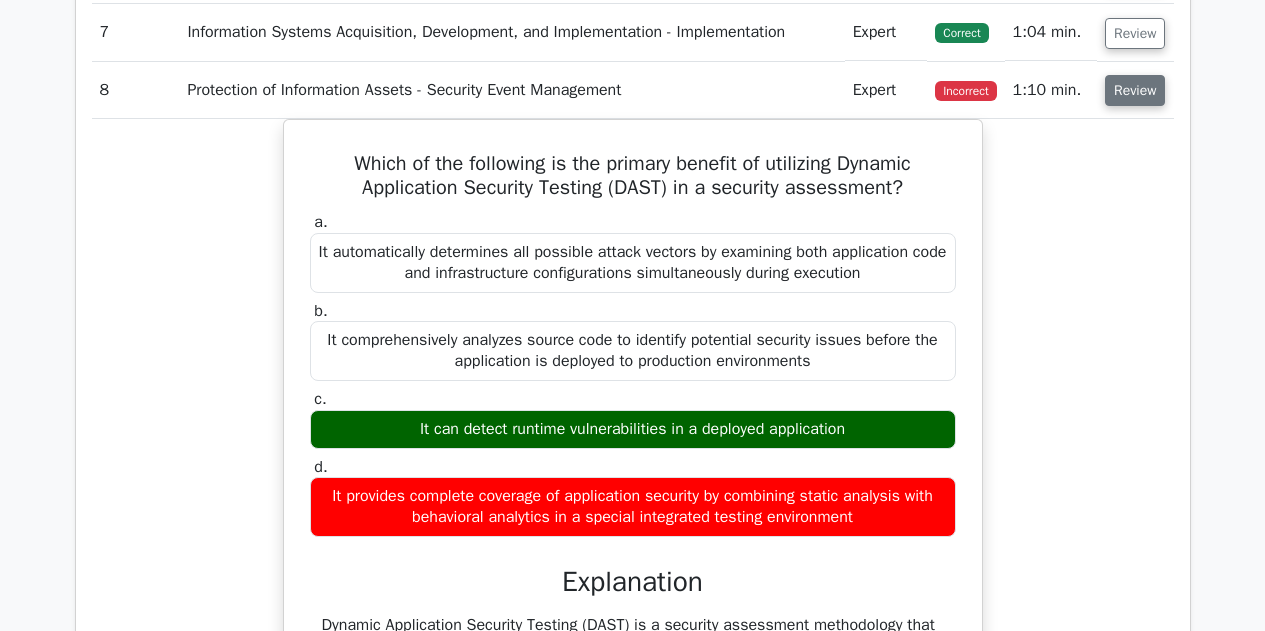 click on "Review" at bounding box center [1135, 90] 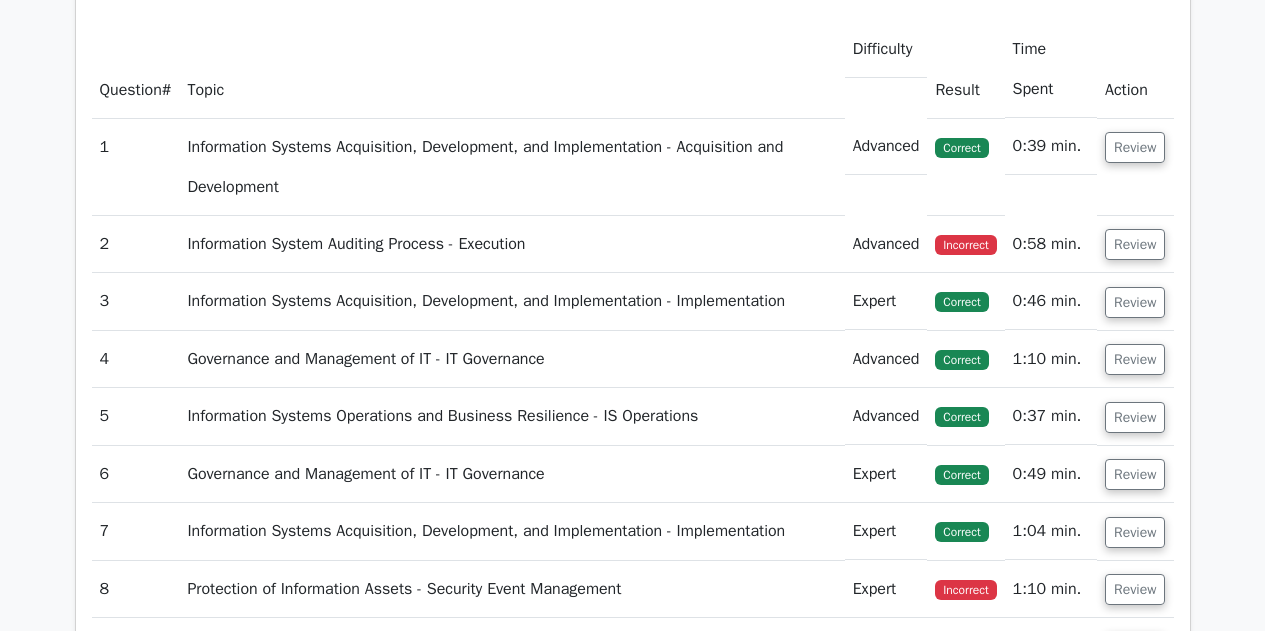 scroll, scrollTop: 1600, scrollLeft: 0, axis: vertical 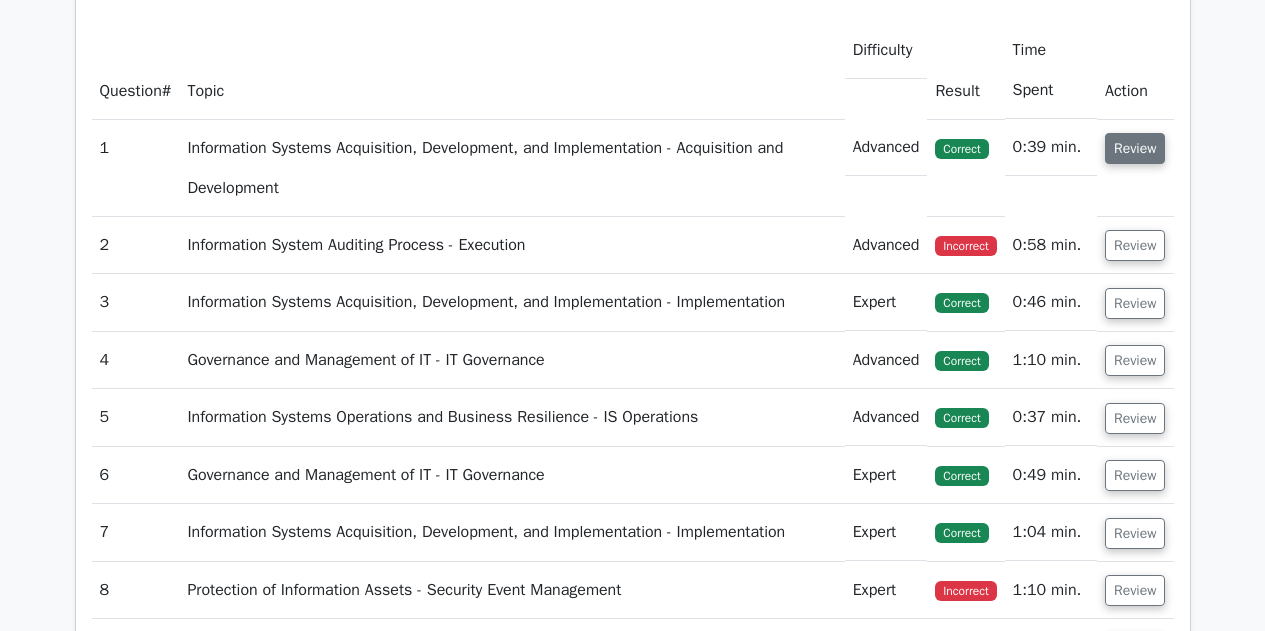 click on "Review" at bounding box center [1135, 148] 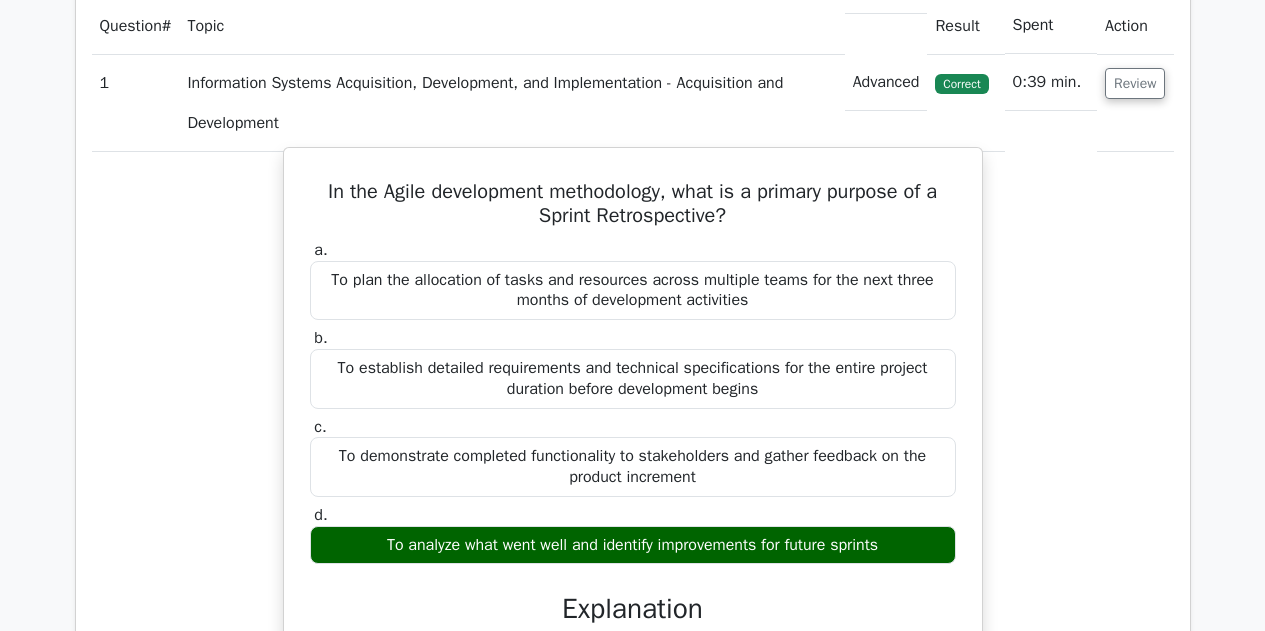 scroll, scrollTop: 1700, scrollLeft: 0, axis: vertical 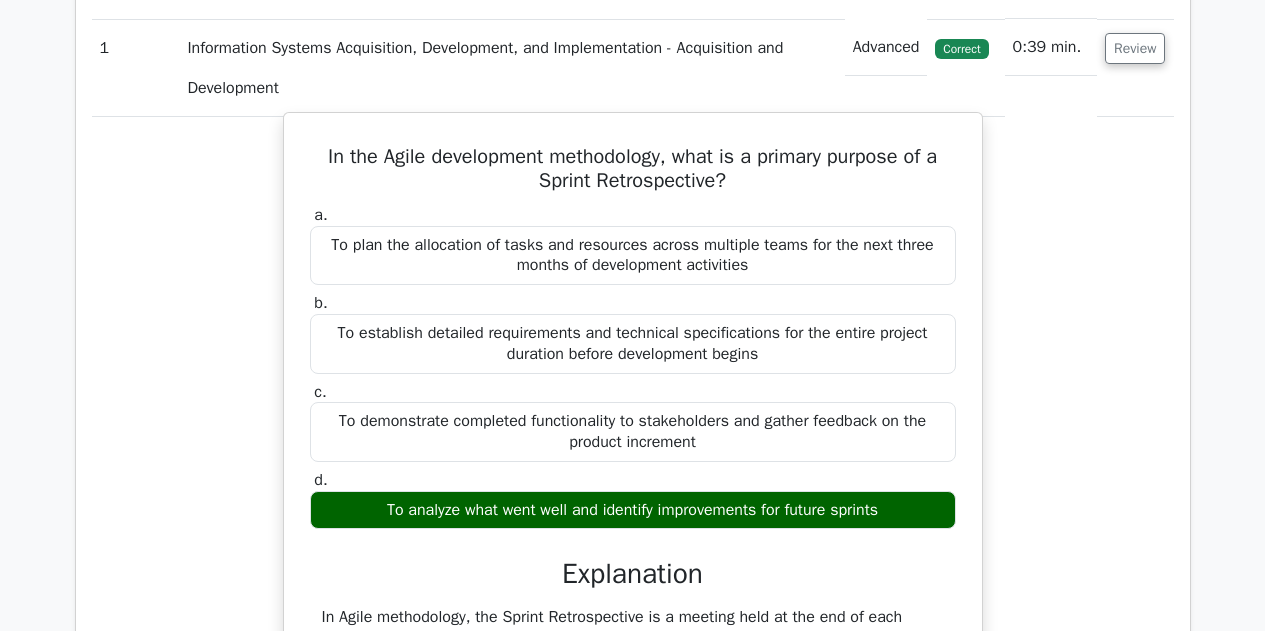 click on "In the Agile development methodology, what is a primary purpose of a Sprint Retrospective?" at bounding box center [633, 169] 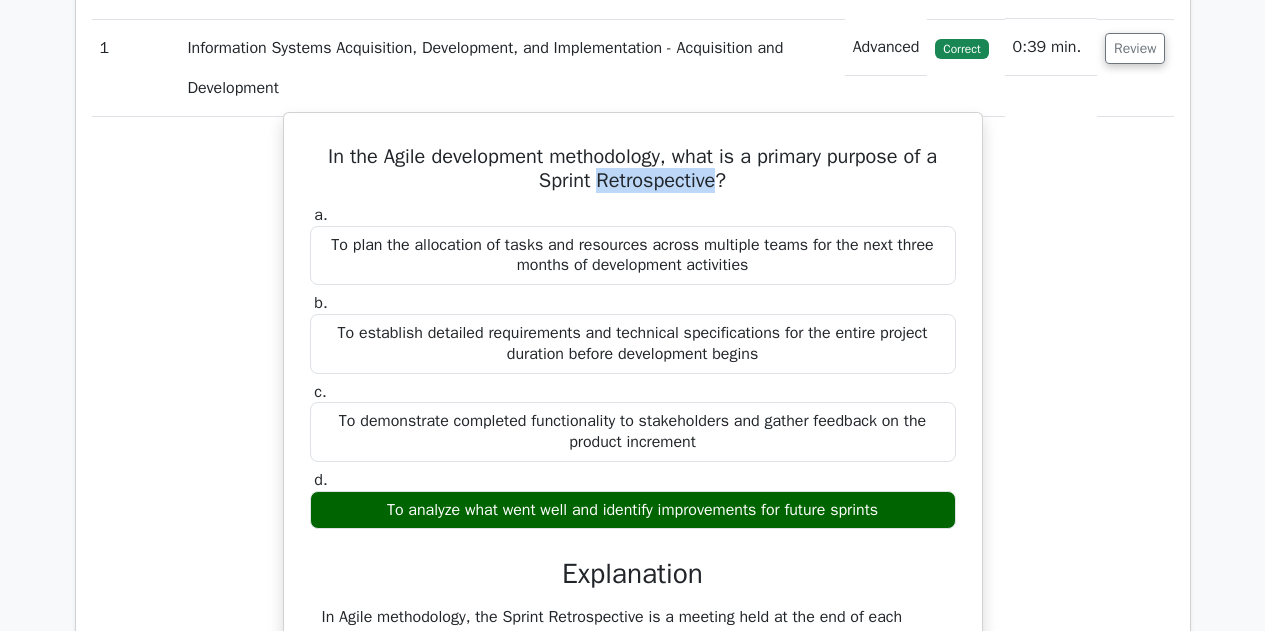click on "In the Agile development methodology, what is a primary purpose of a Sprint Retrospective?" at bounding box center [633, 169] 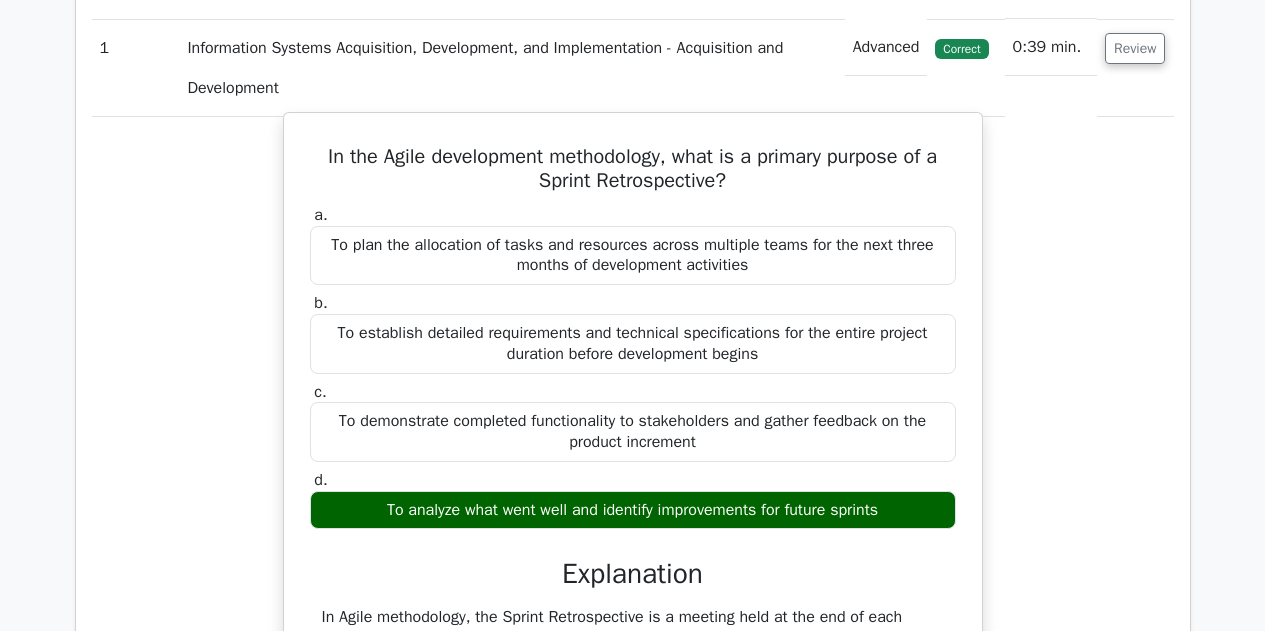 click on "In the Agile development methodology, what is a primary purpose of a Sprint Retrospective?" at bounding box center [633, 169] 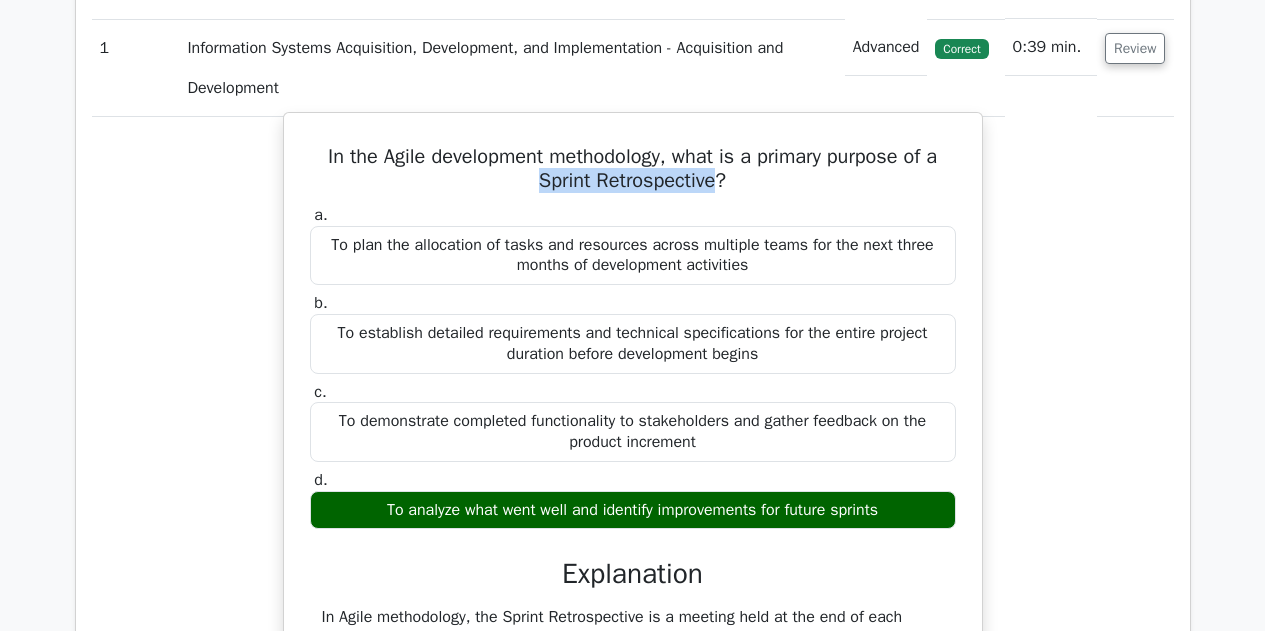 drag, startPoint x: 559, startPoint y: 183, endPoint x: 653, endPoint y: 183, distance: 94 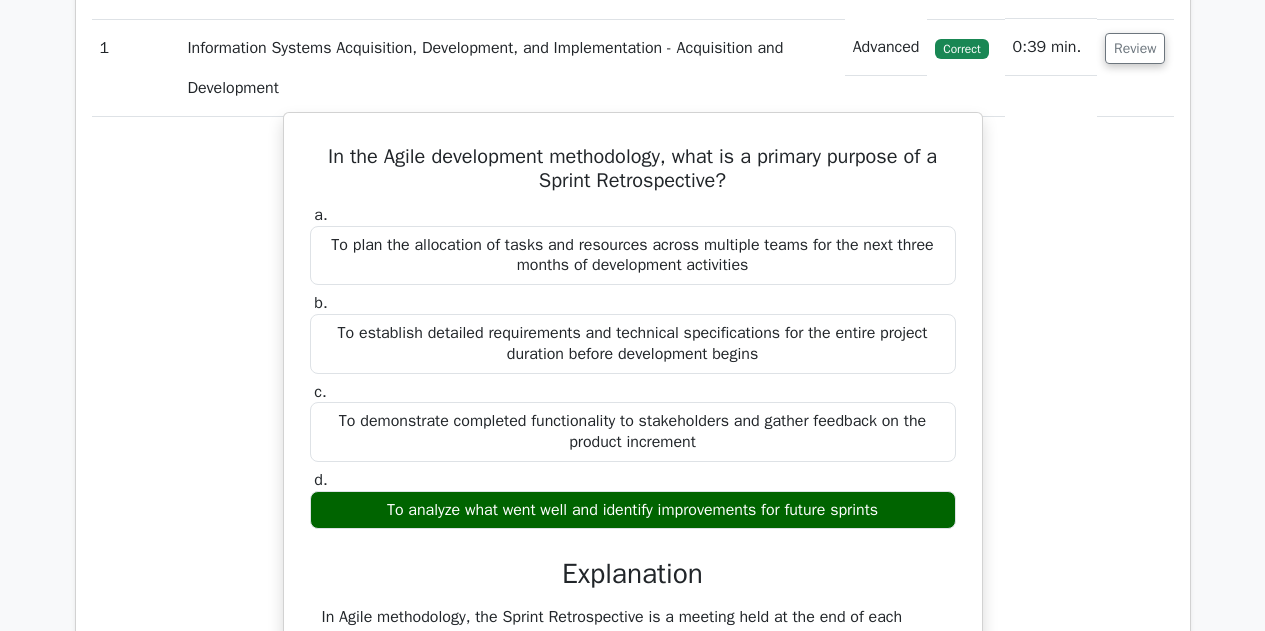 click on "In the Agile development methodology, what is a primary purpose of a Sprint Retrospective?
a.
To plan the allocation of tasks and resources across multiple teams for the next three months of development activities
b.
c. d." at bounding box center [633, 578] 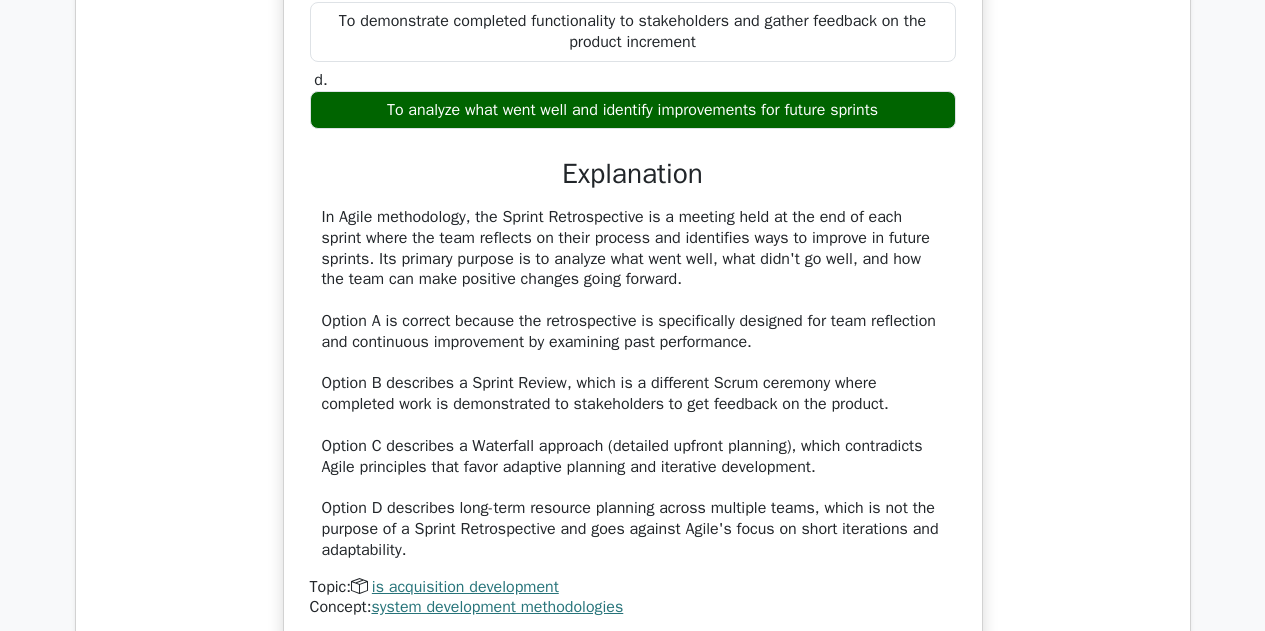 scroll, scrollTop: 2200, scrollLeft: 0, axis: vertical 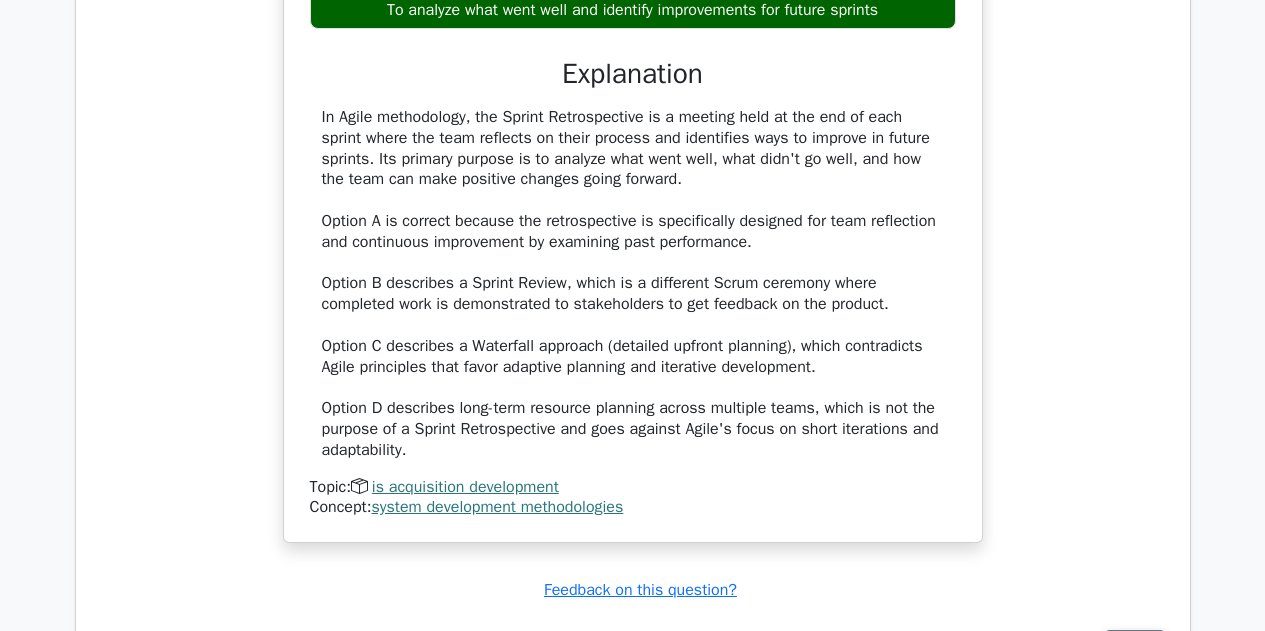 click on "a.
To plan the allocation of tasks and resources across multiple teams for the next three months of development activities
b.
c.
d." at bounding box center (633, 110) 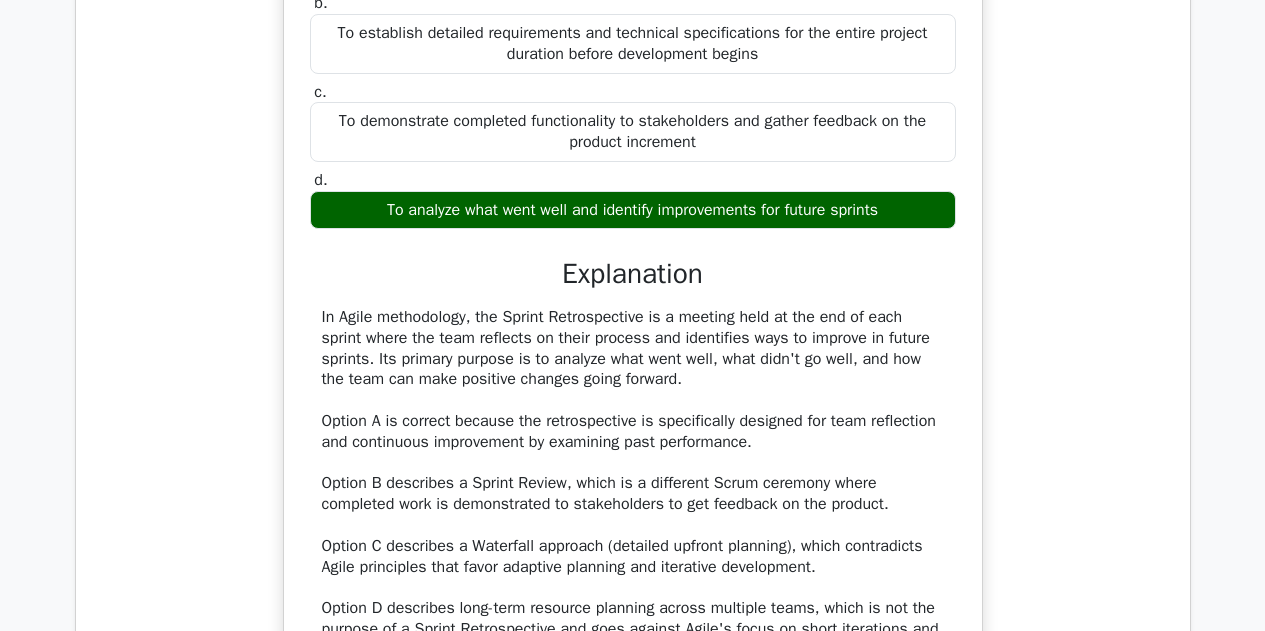 scroll, scrollTop: 2100, scrollLeft: 0, axis: vertical 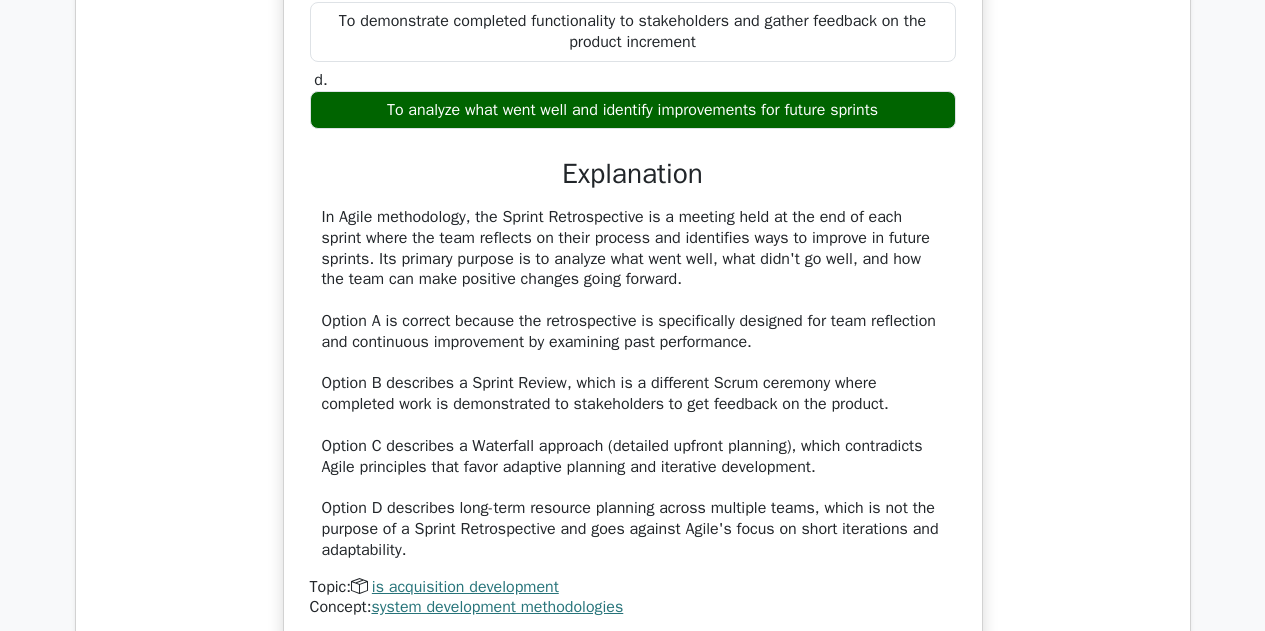 click on "Explanation" at bounding box center [633, 174] 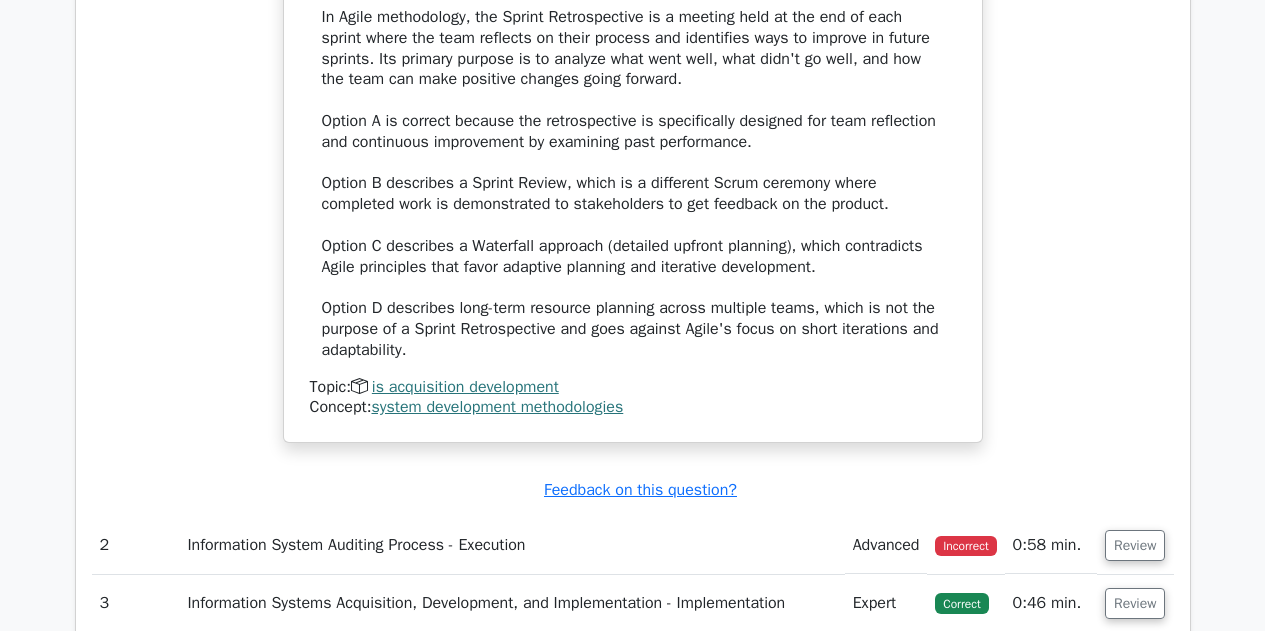 scroll, scrollTop: 2400, scrollLeft: 0, axis: vertical 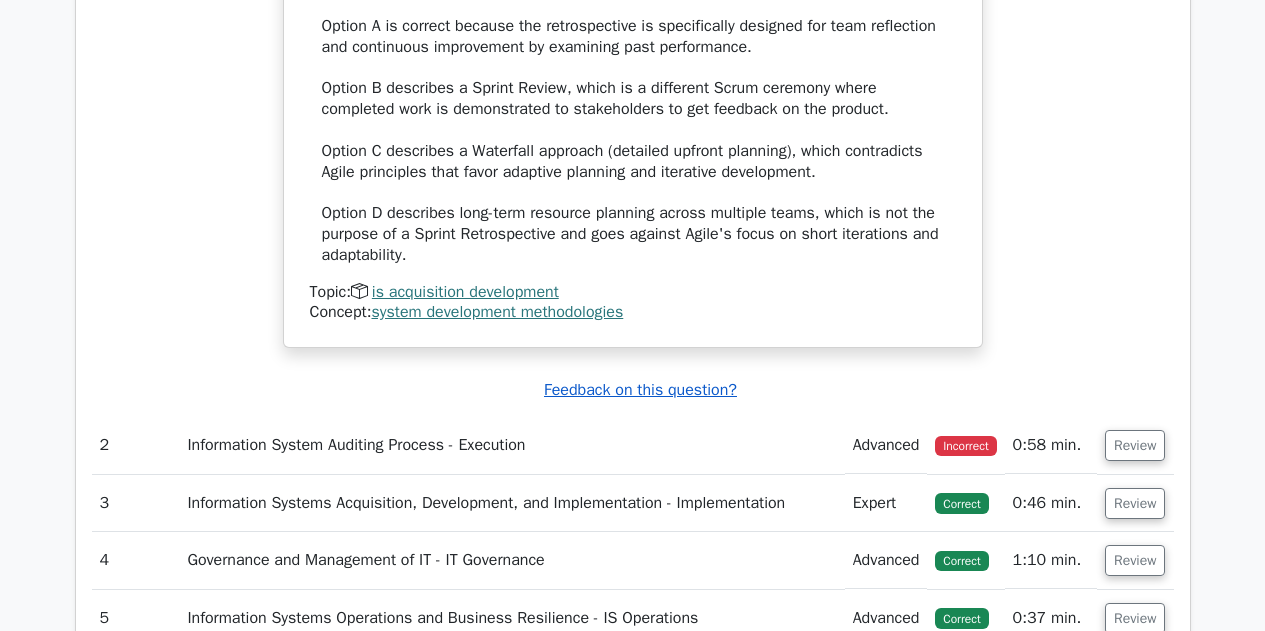 click on "Feedback on this question?" at bounding box center [640, 390] 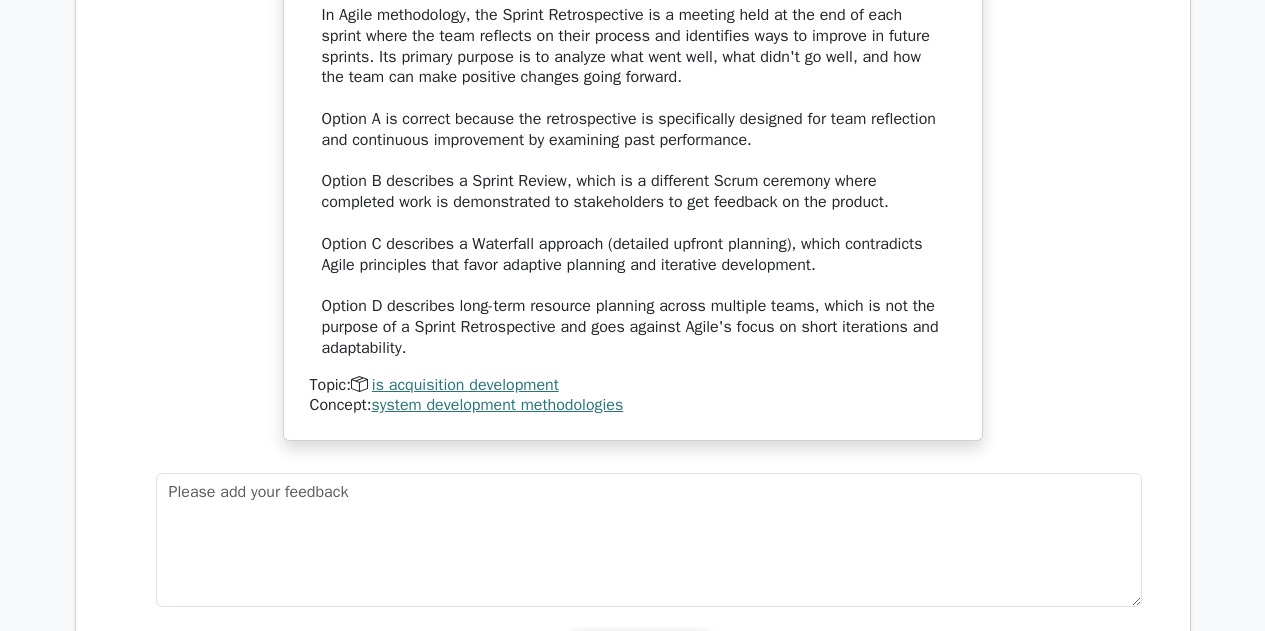 scroll, scrollTop: 1900, scrollLeft: 0, axis: vertical 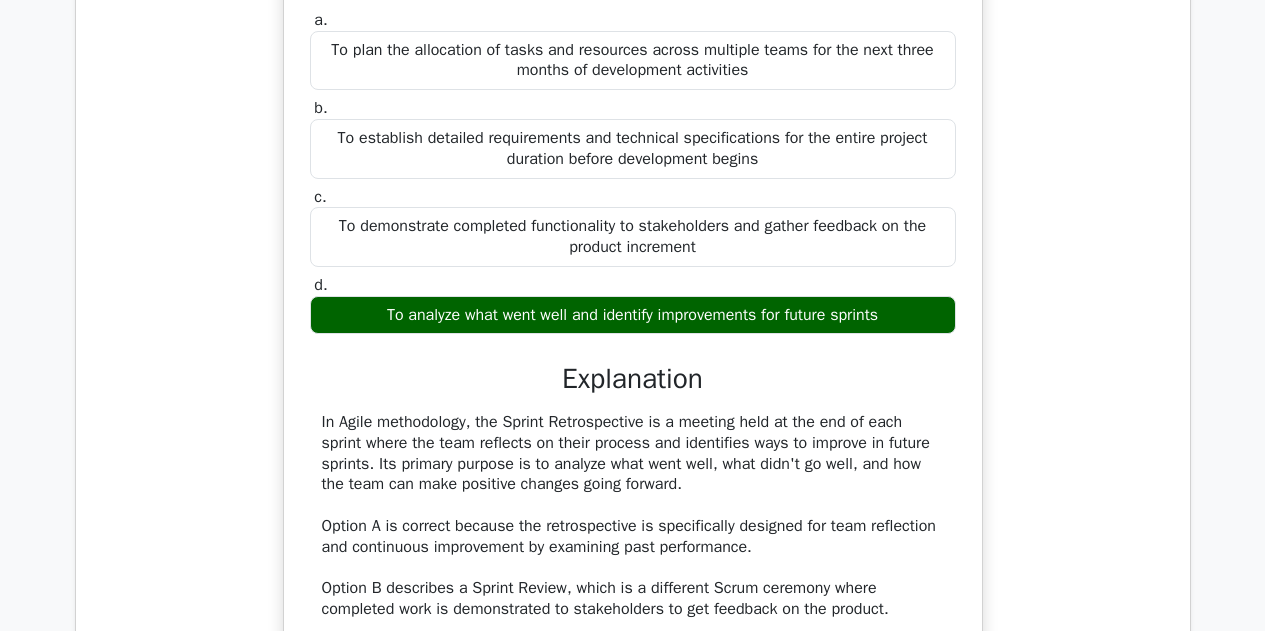 click on "In the Agile development methodology, what is a primary purpose of a Sprint Retrospective?
a.
To plan the allocation of tasks and resources across multiple teams for the next three months of development activities
b.
c. d." at bounding box center [633, 395] 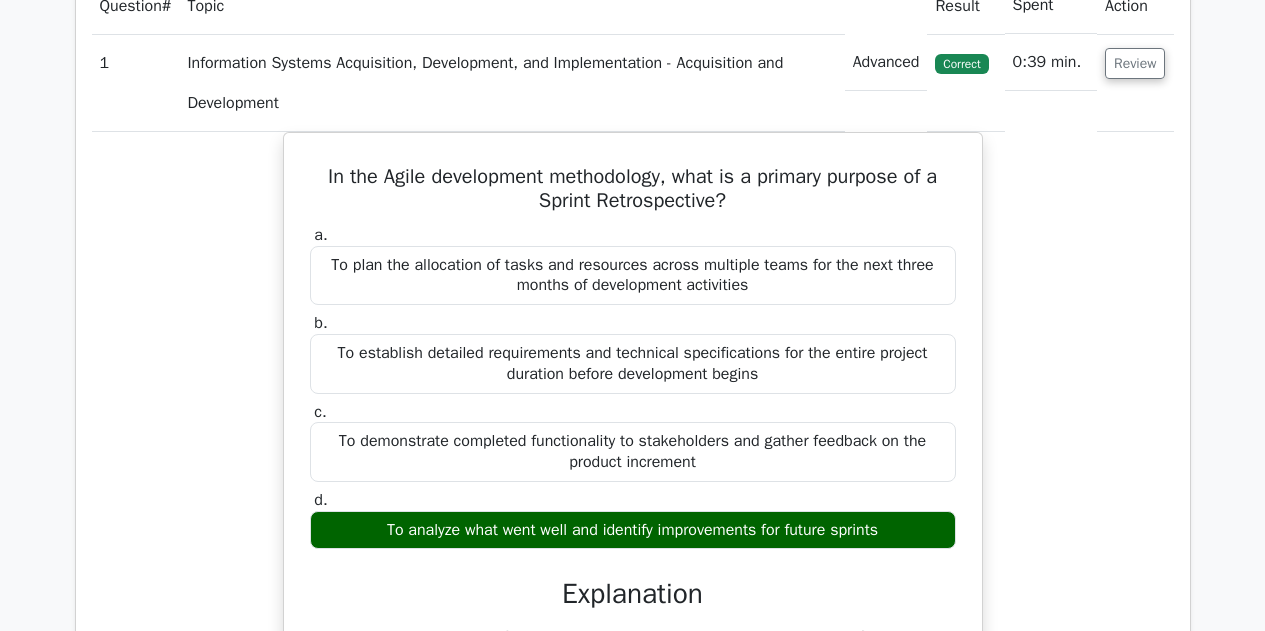 scroll, scrollTop: 1500, scrollLeft: 0, axis: vertical 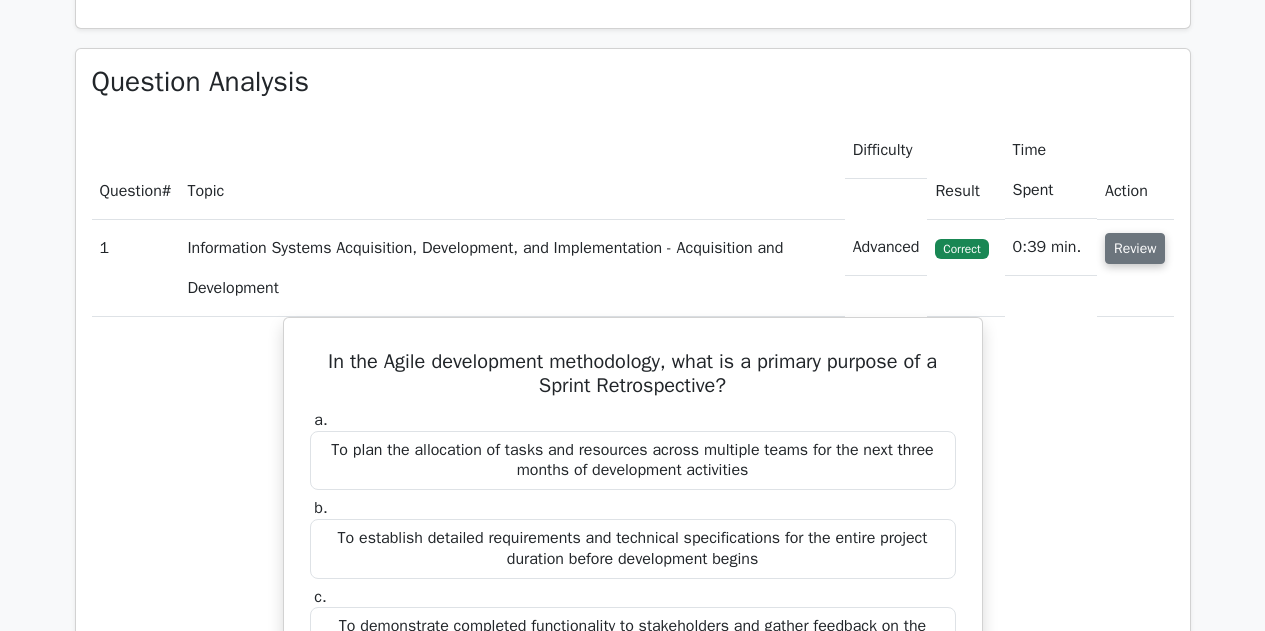 click on "Review" at bounding box center [1135, 248] 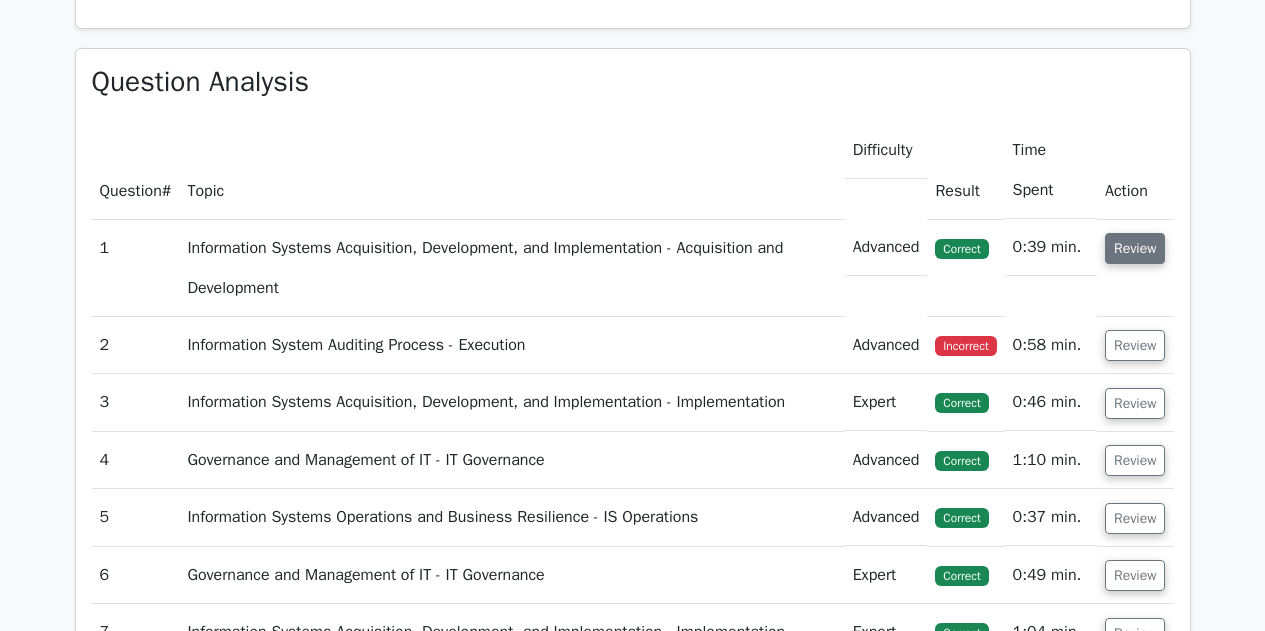 click on "Review" at bounding box center [1135, 248] 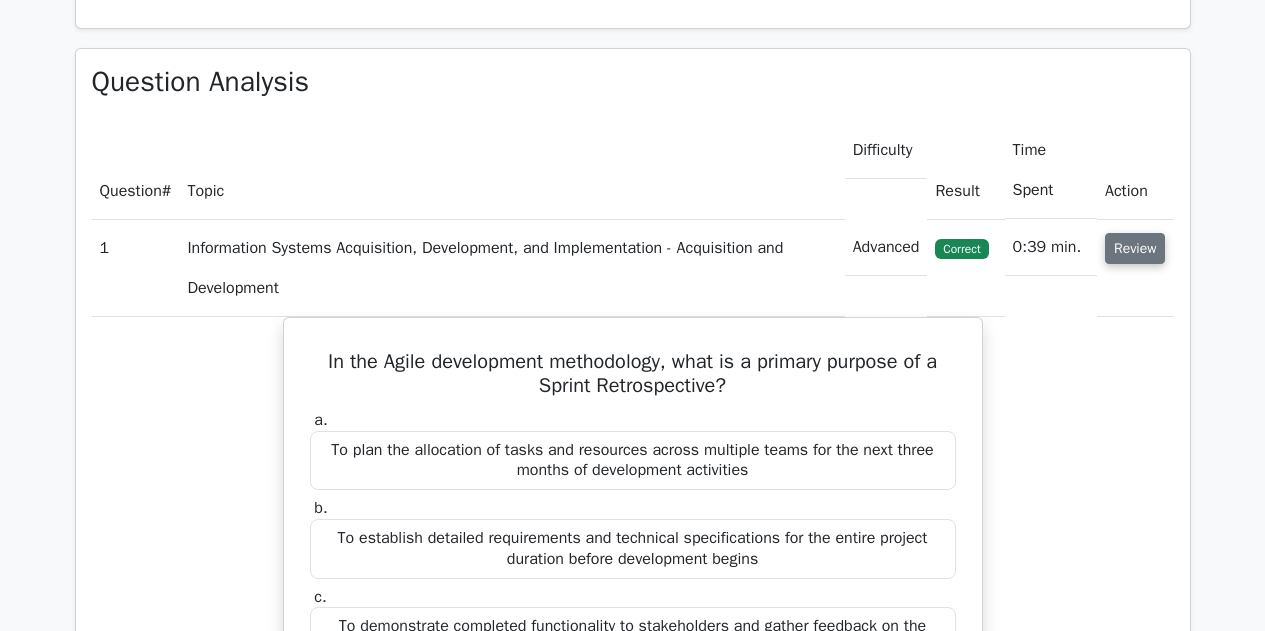 click on "Review" at bounding box center [1135, 248] 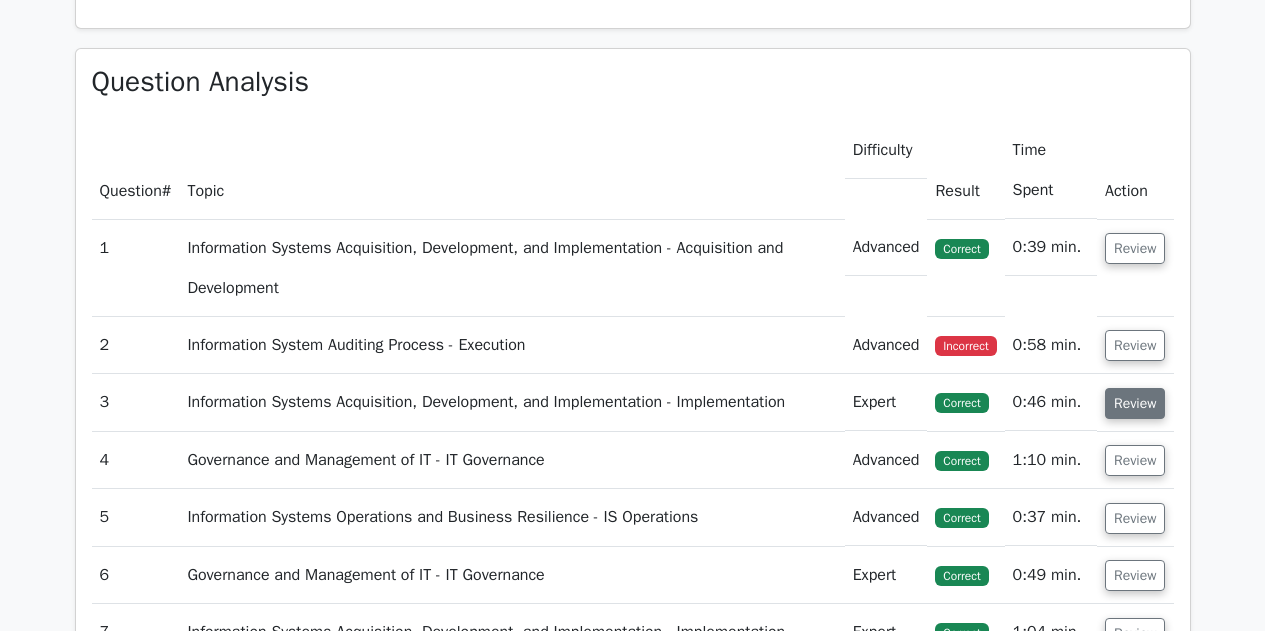 click on "Review" at bounding box center [1135, 403] 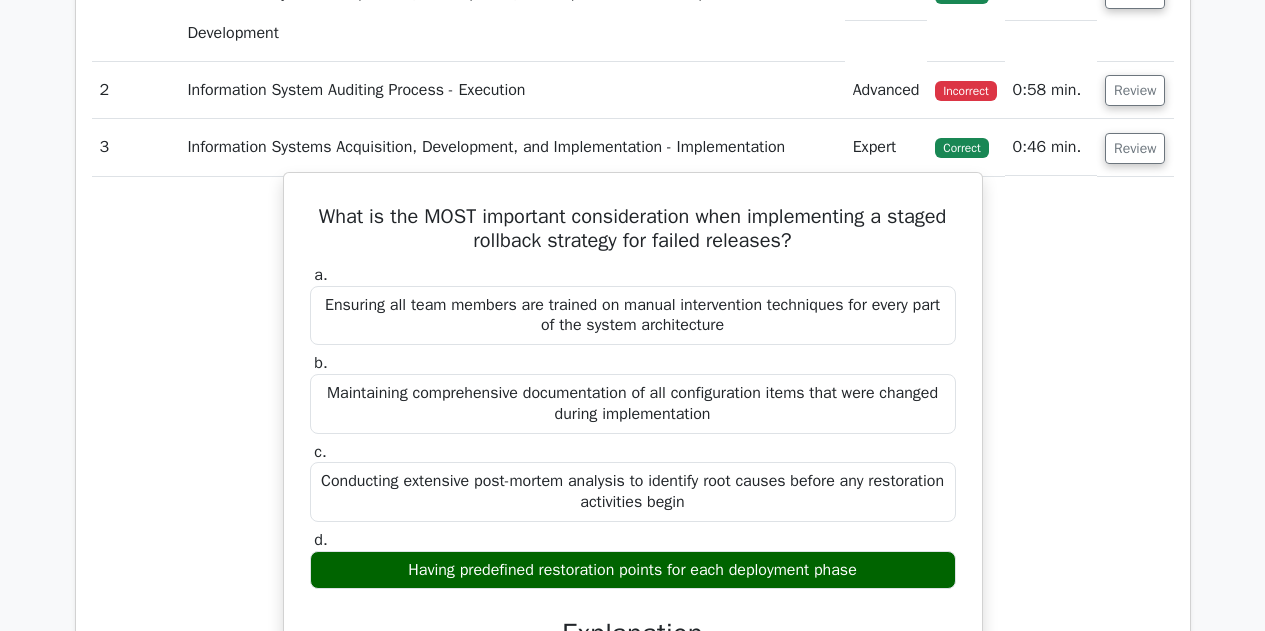 scroll, scrollTop: 1800, scrollLeft: 0, axis: vertical 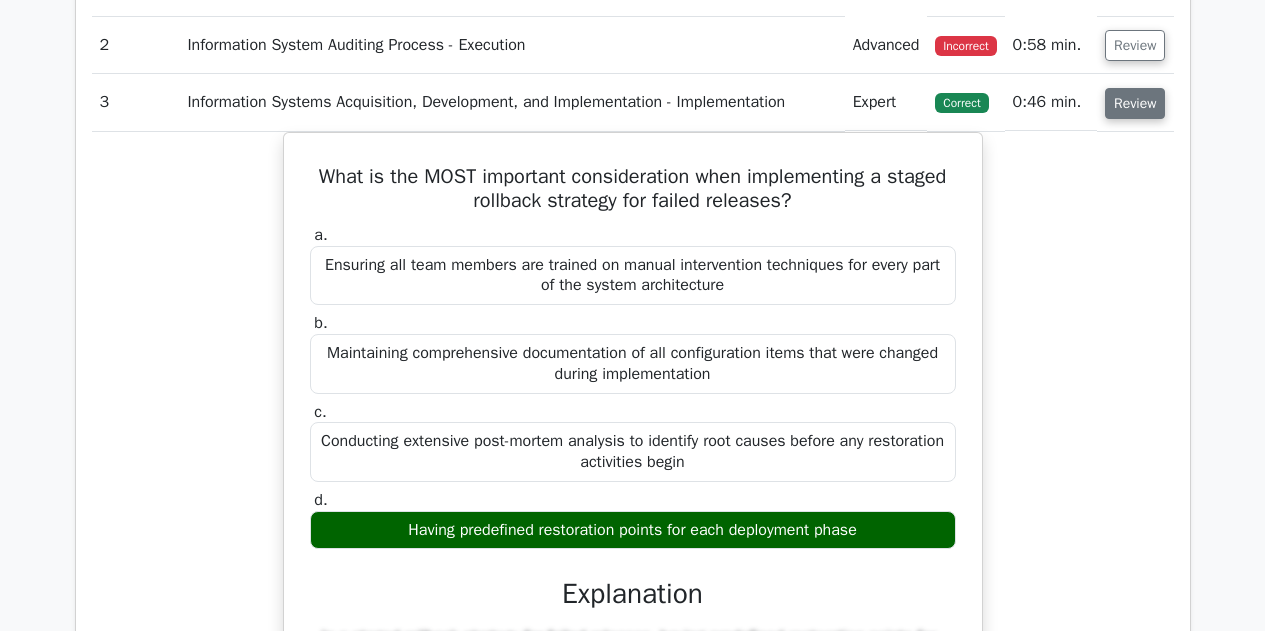 click on "Review" at bounding box center (1135, 103) 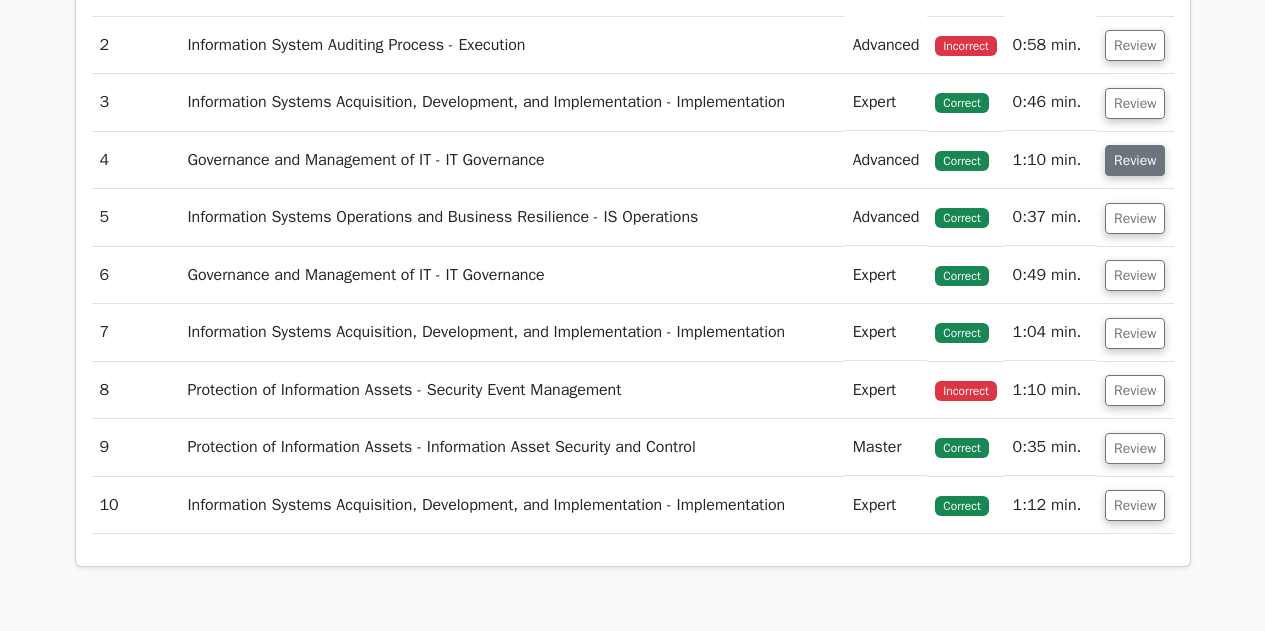 click on "Review" at bounding box center (1135, 160) 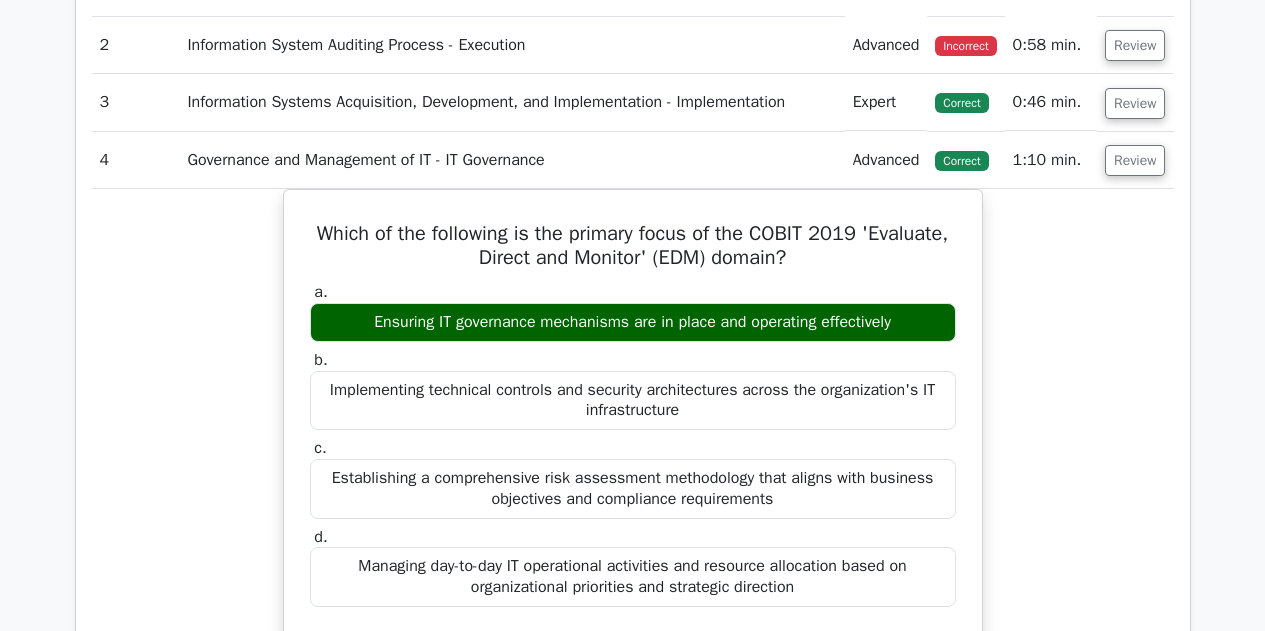 scroll, scrollTop: 1900, scrollLeft: 0, axis: vertical 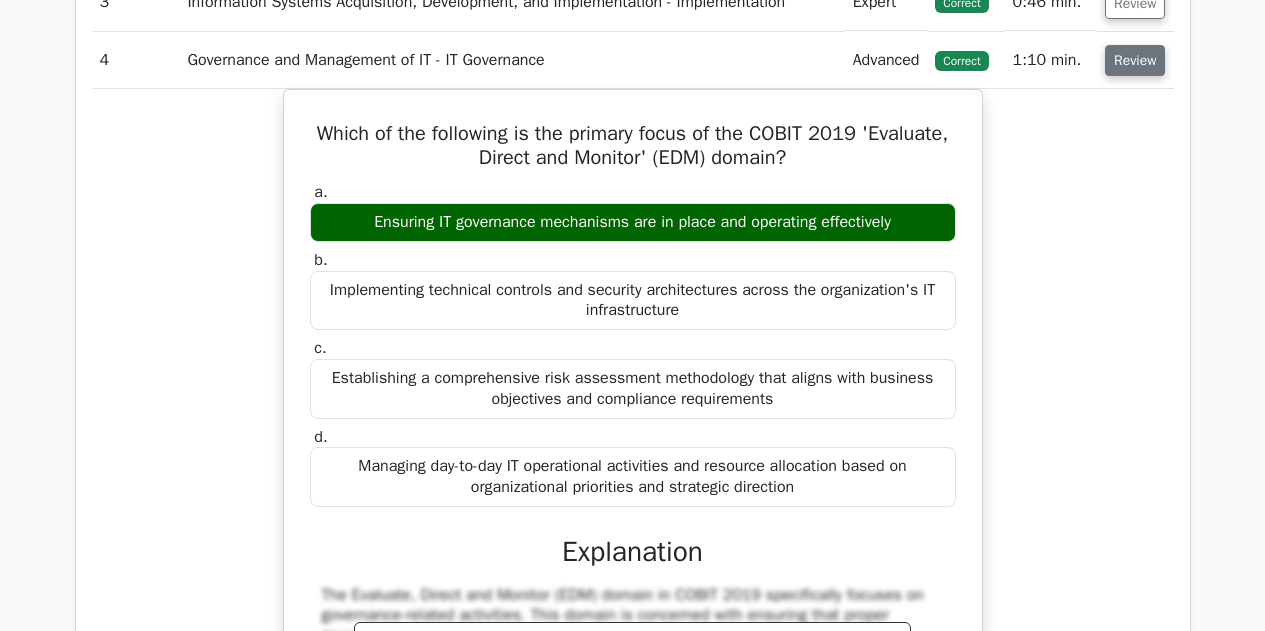 click on "Review" at bounding box center (1135, 60) 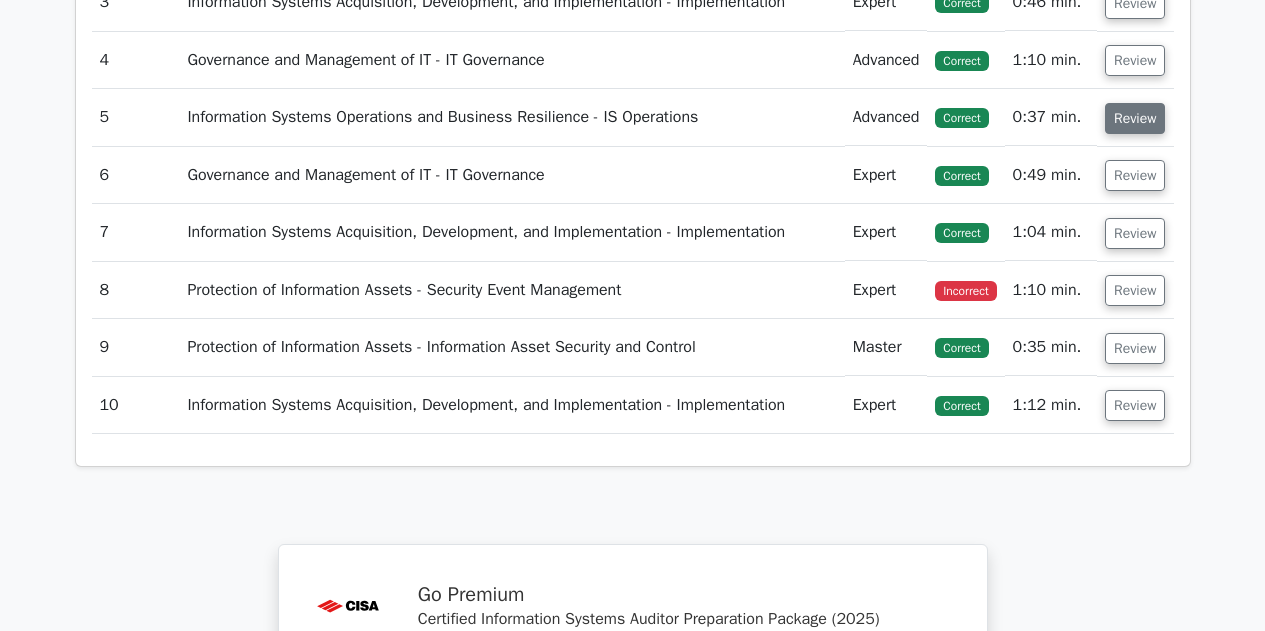 click on "Review" at bounding box center [1135, 118] 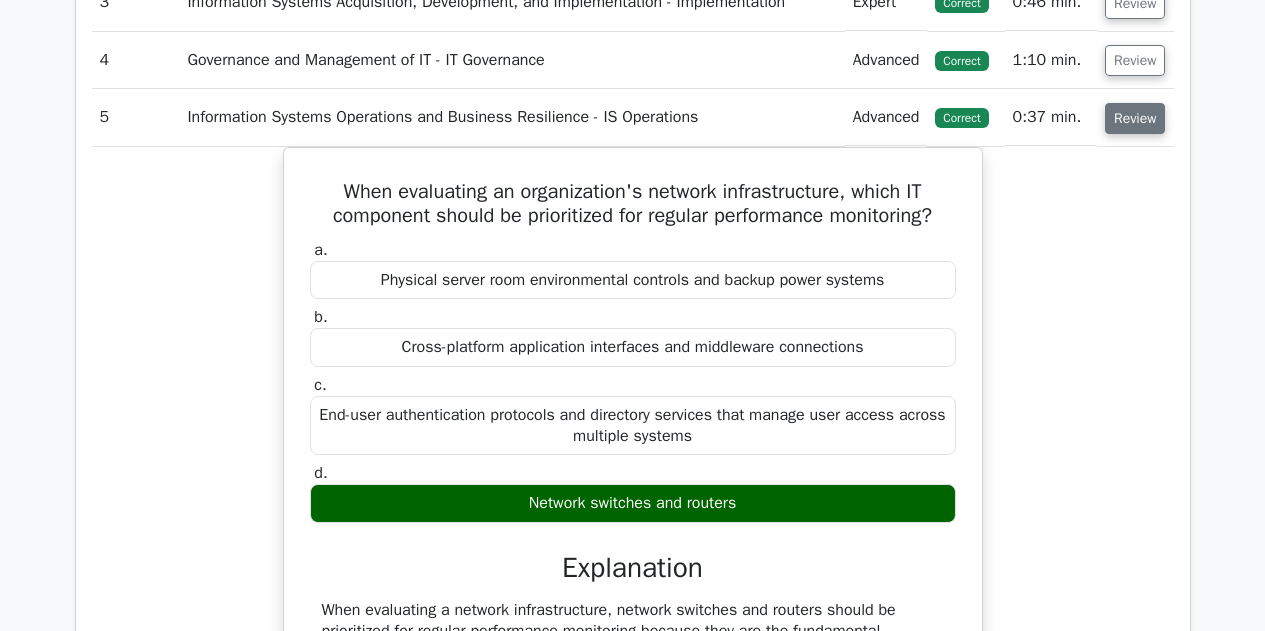 click on "Review" at bounding box center [1135, 118] 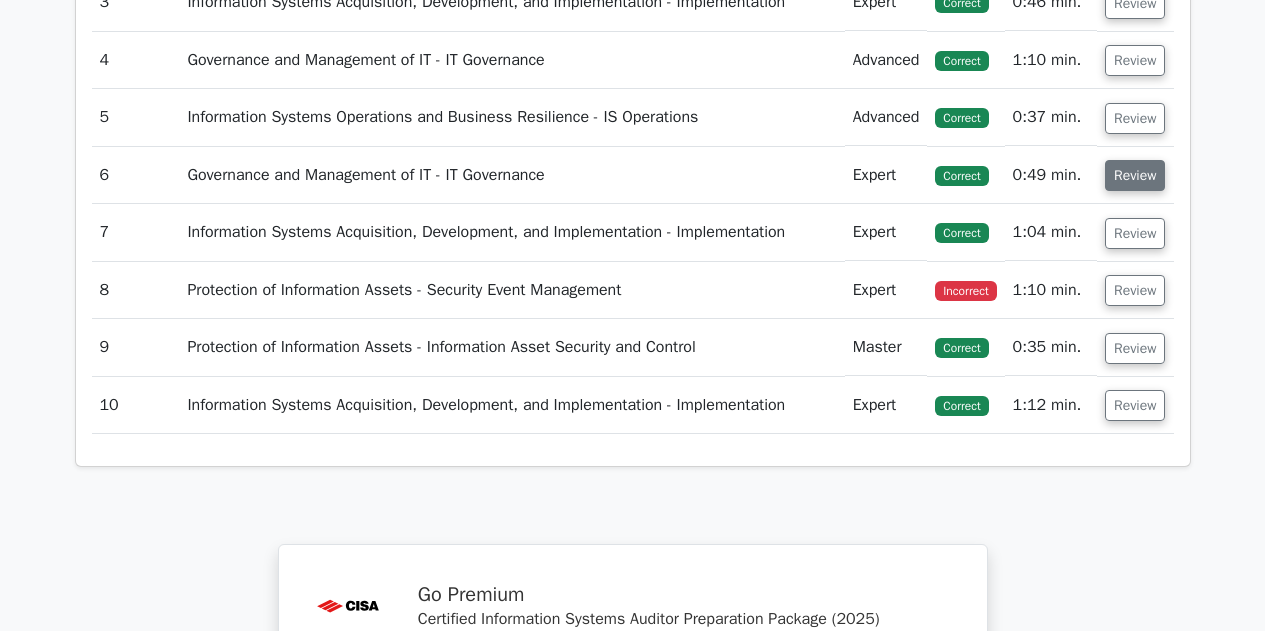 click on "Review" at bounding box center [1135, 175] 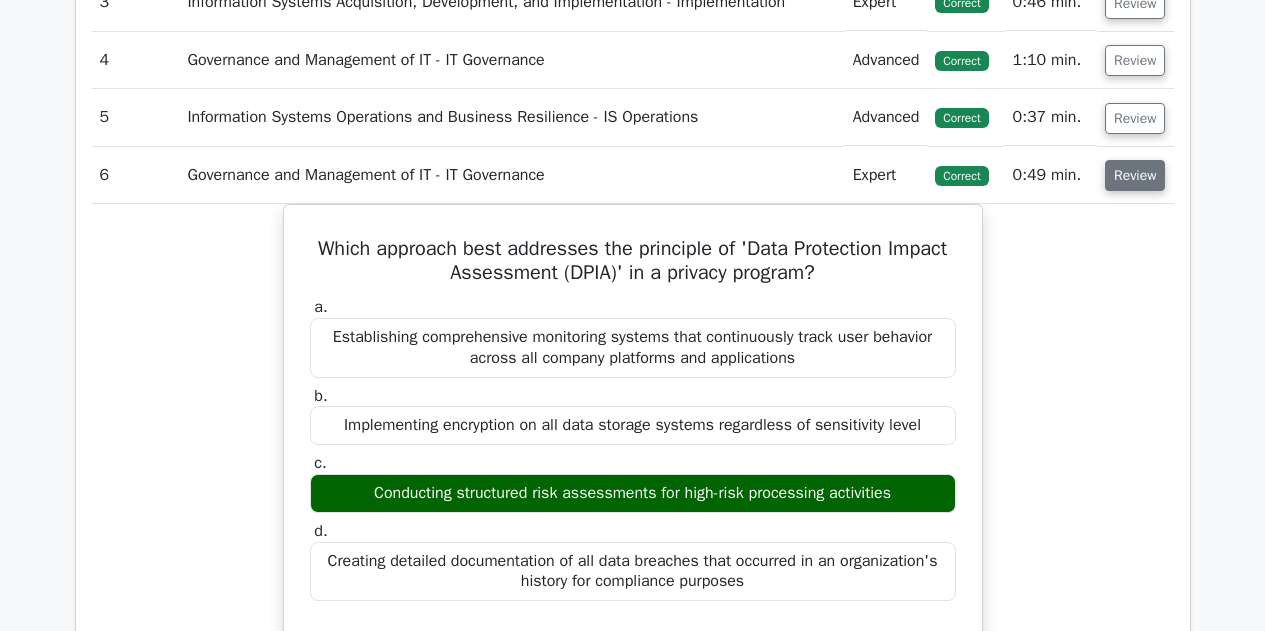 click on "Review" at bounding box center (1135, 175) 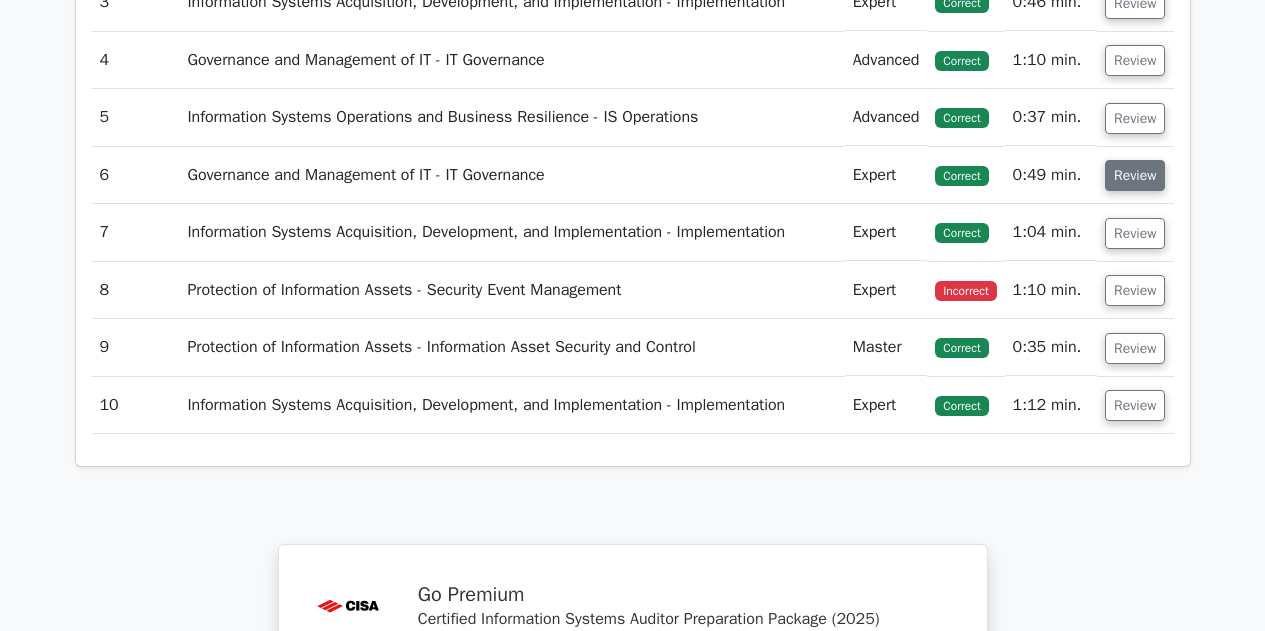 click on "Review" at bounding box center [1135, 175] 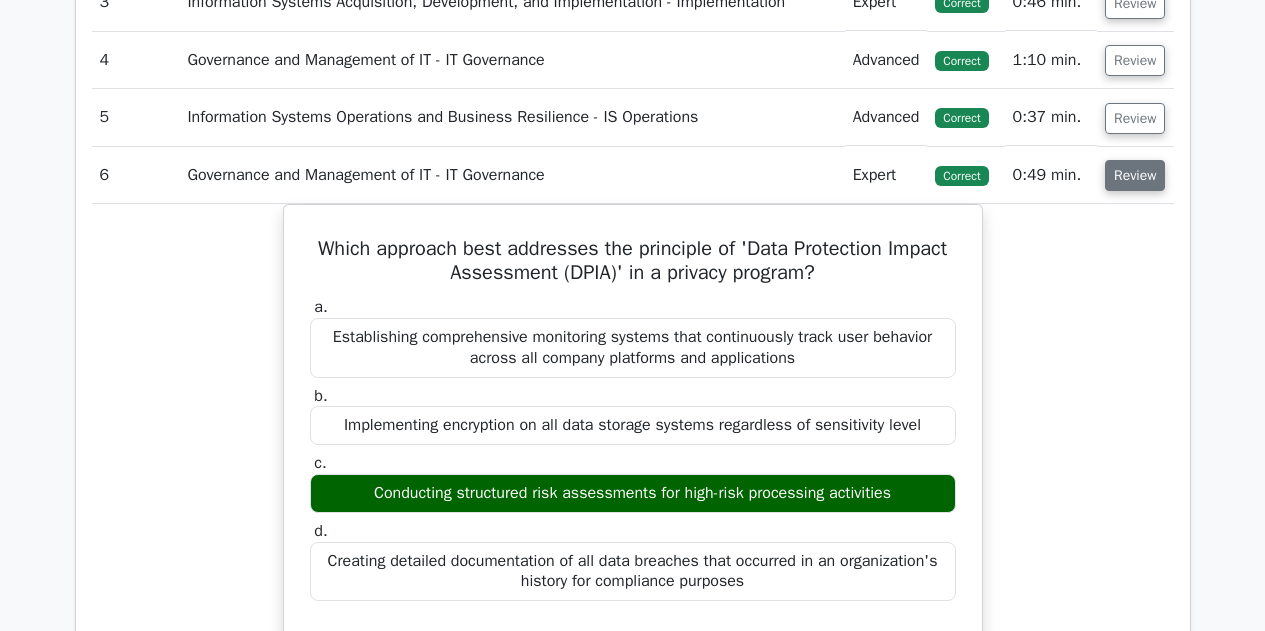 click on "Review" at bounding box center (1135, 175) 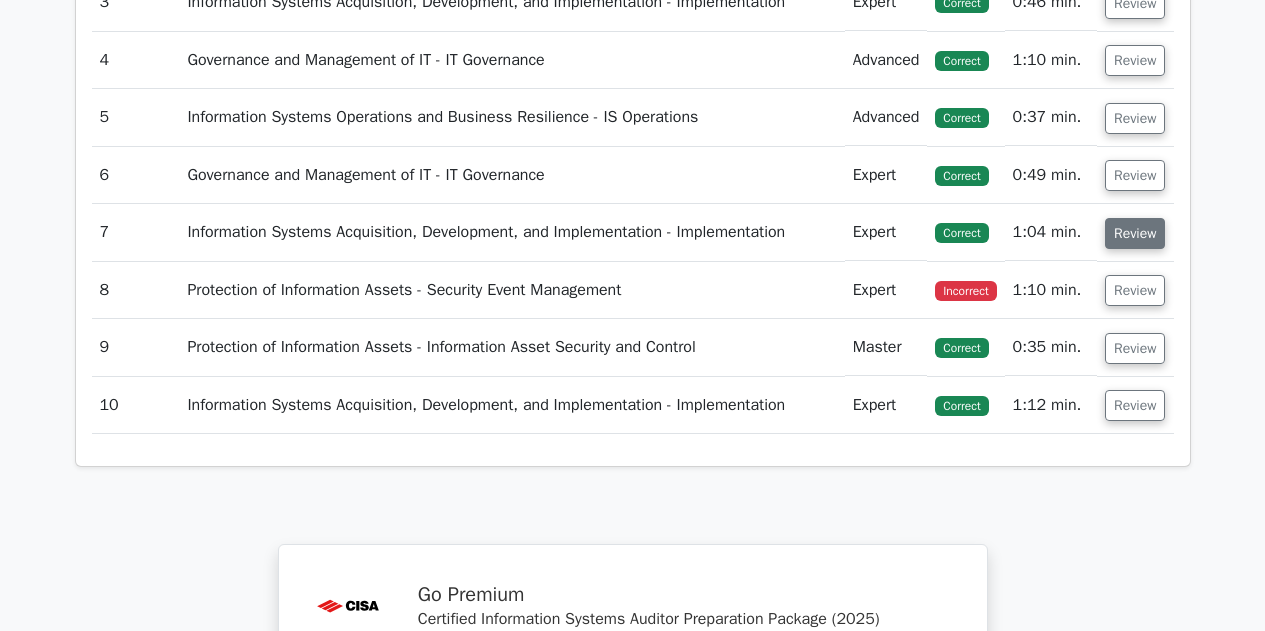 click on "Review" at bounding box center [1135, 233] 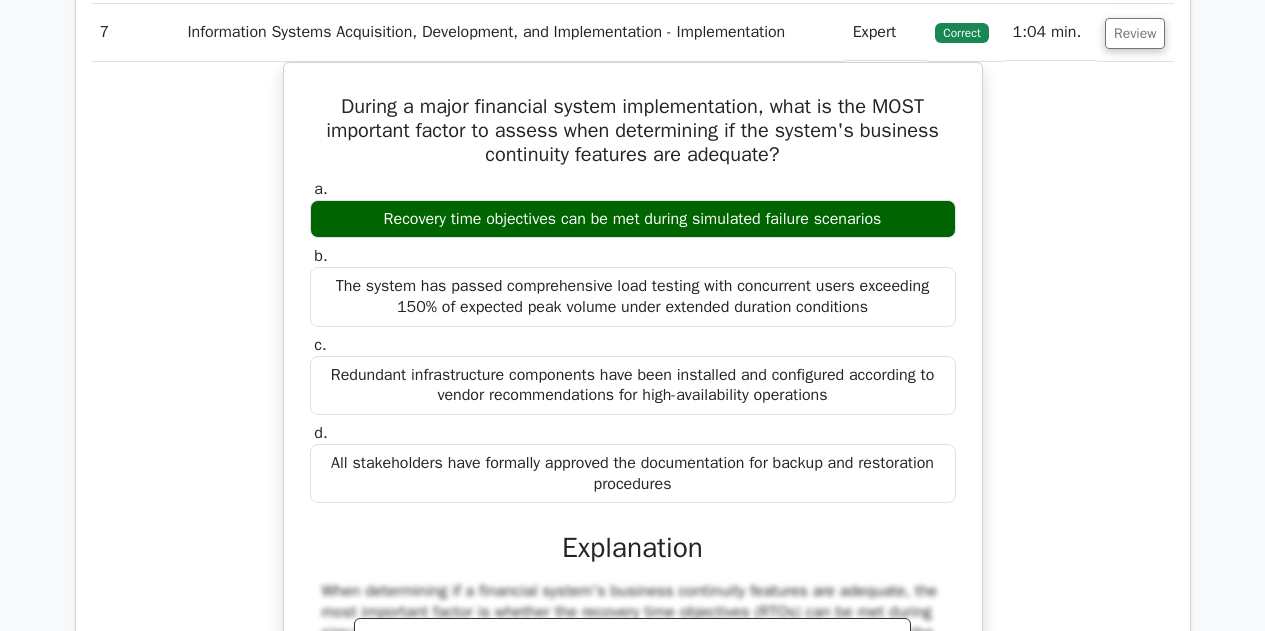scroll, scrollTop: 2000, scrollLeft: 0, axis: vertical 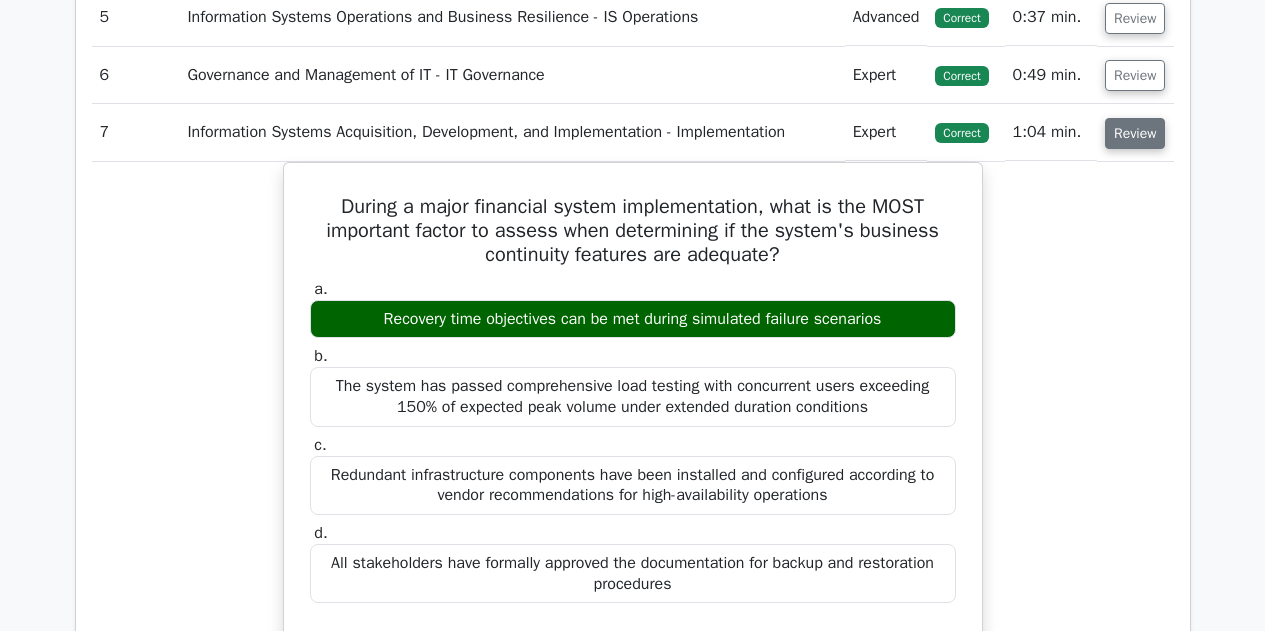 click on "Review" at bounding box center (1135, 133) 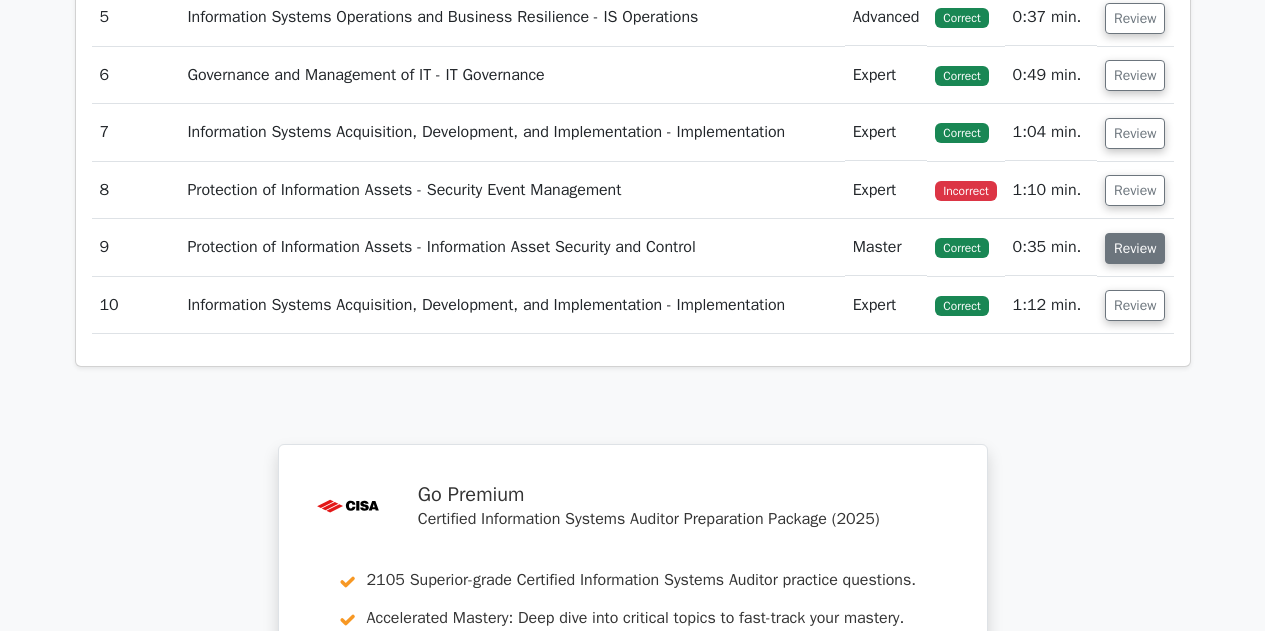 click on "Review" at bounding box center (1135, 248) 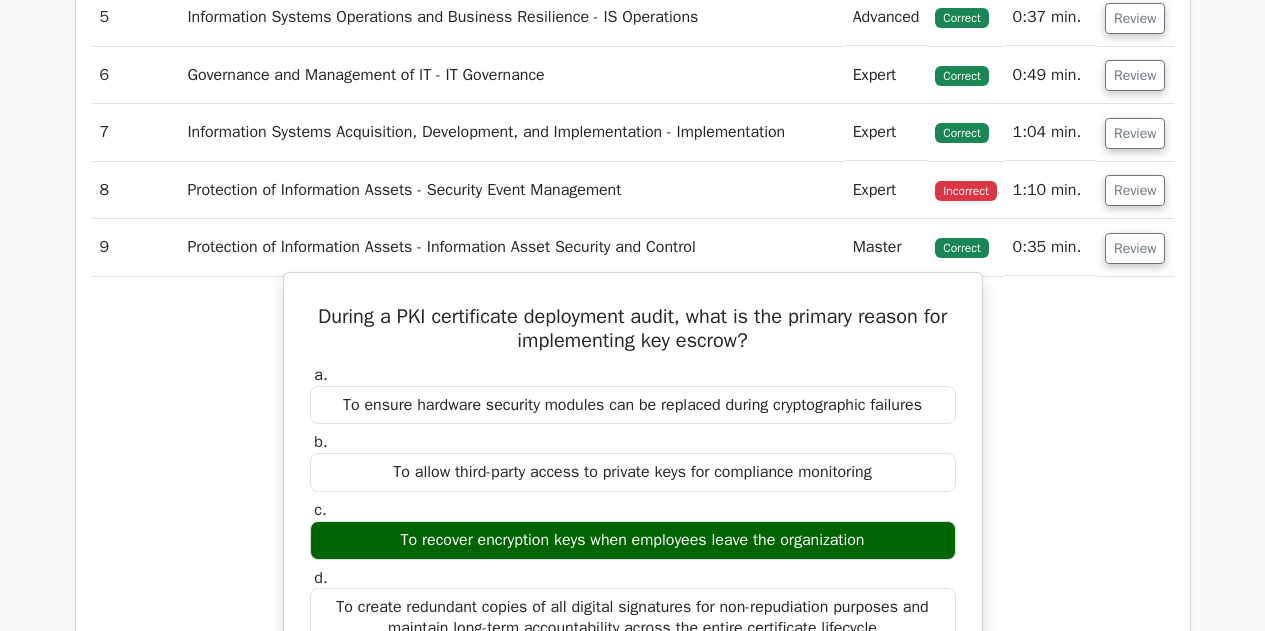 click on "During a PKI certificate deployment audit, what is the primary reason for implementing key escrow?" at bounding box center [633, 329] 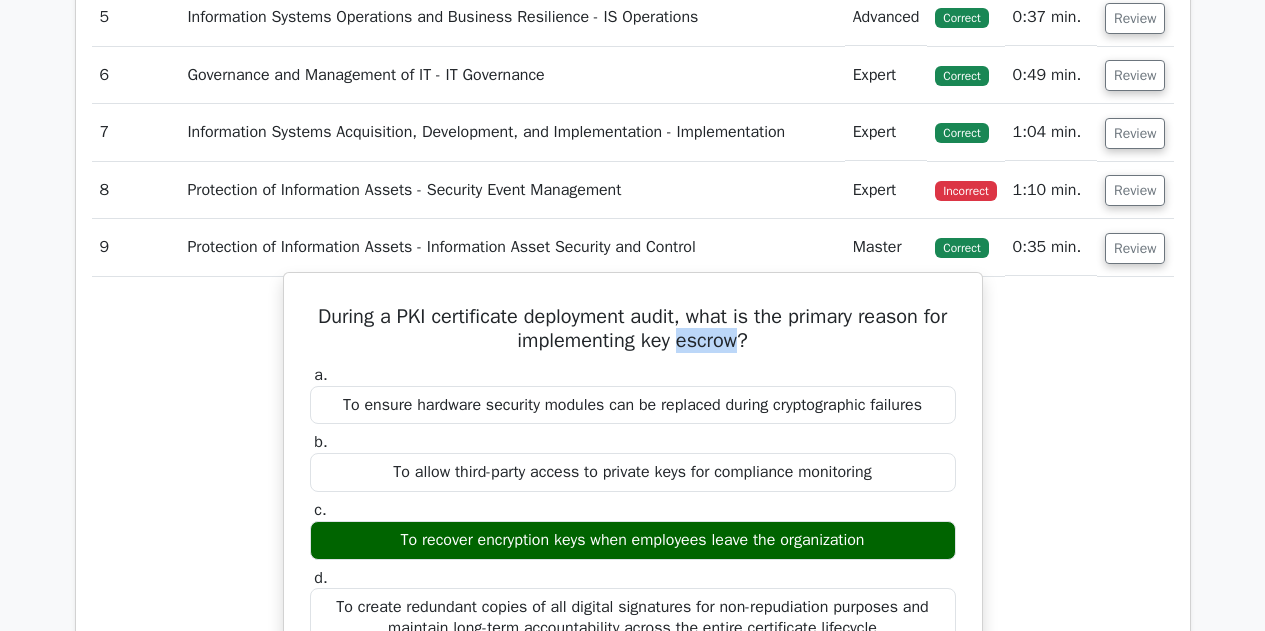 click on "During a PKI certificate deployment audit, what is the primary reason for implementing key escrow?" at bounding box center [633, 329] 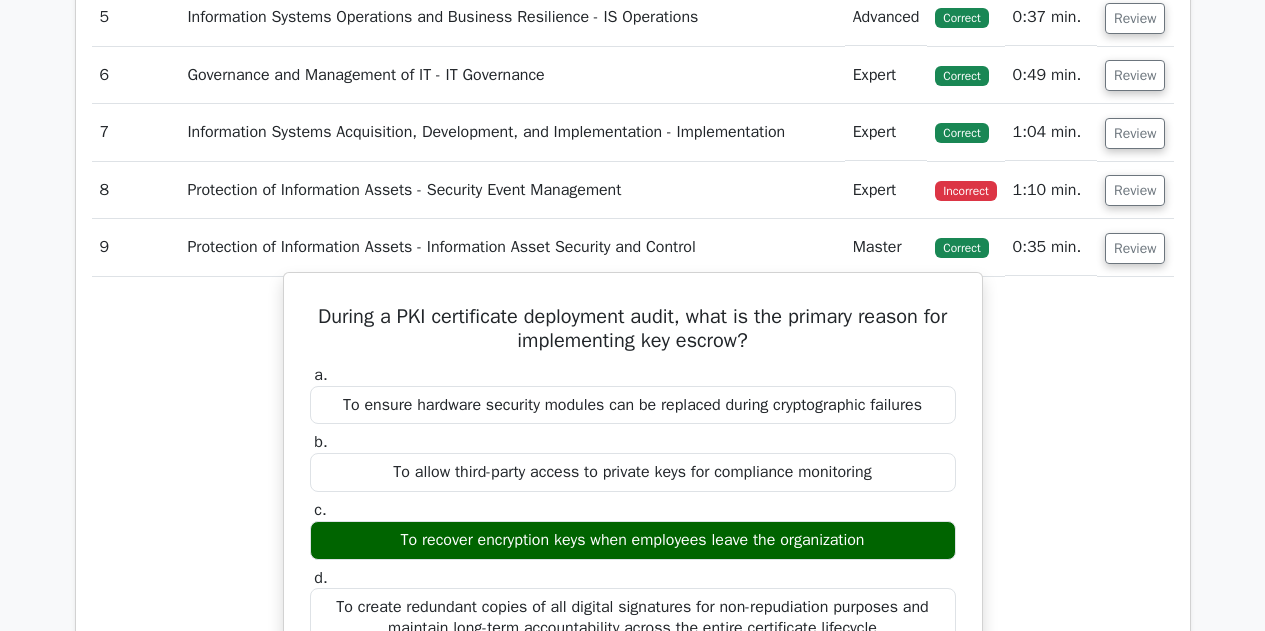 click on "During a PKI certificate deployment audit, what is the primary reason for implementing key escrow?" at bounding box center (633, 329) 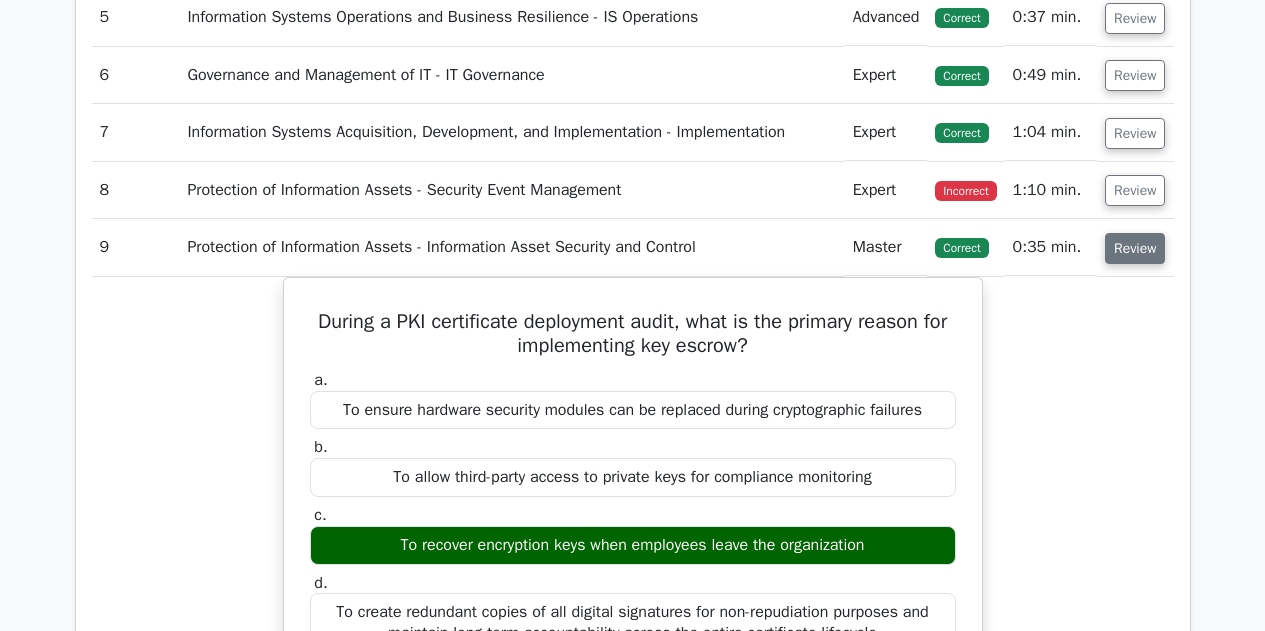 click on "Review" at bounding box center (1135, 248) 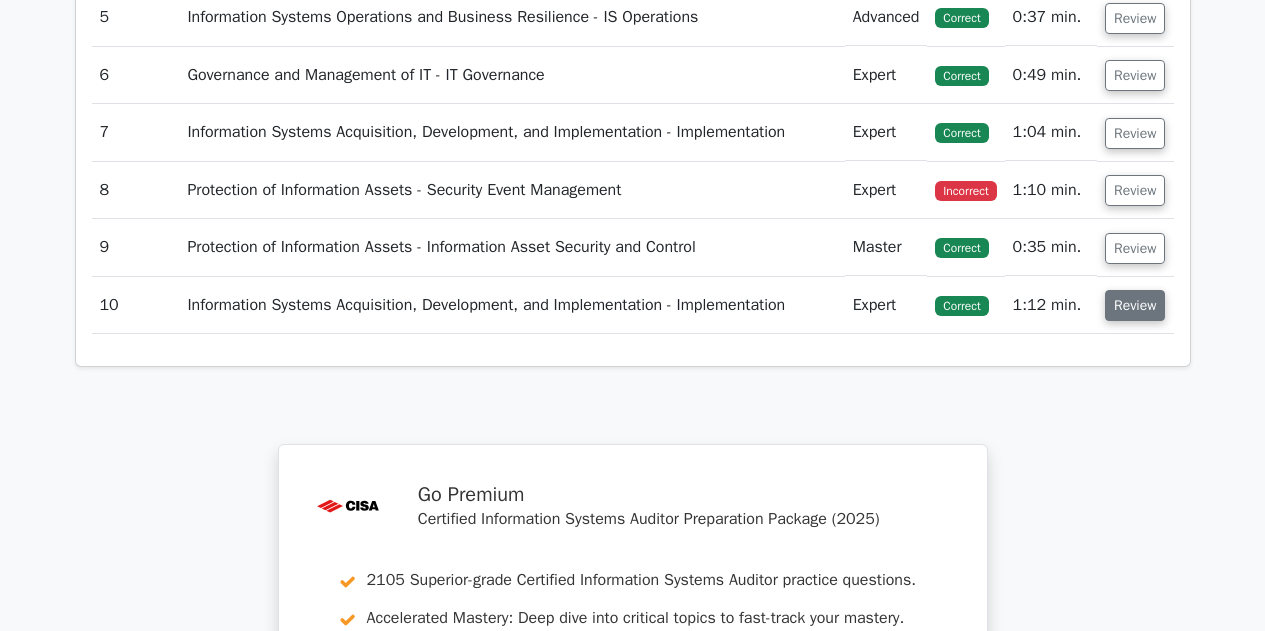 click on "Review" at bounding box center (1135, 305) 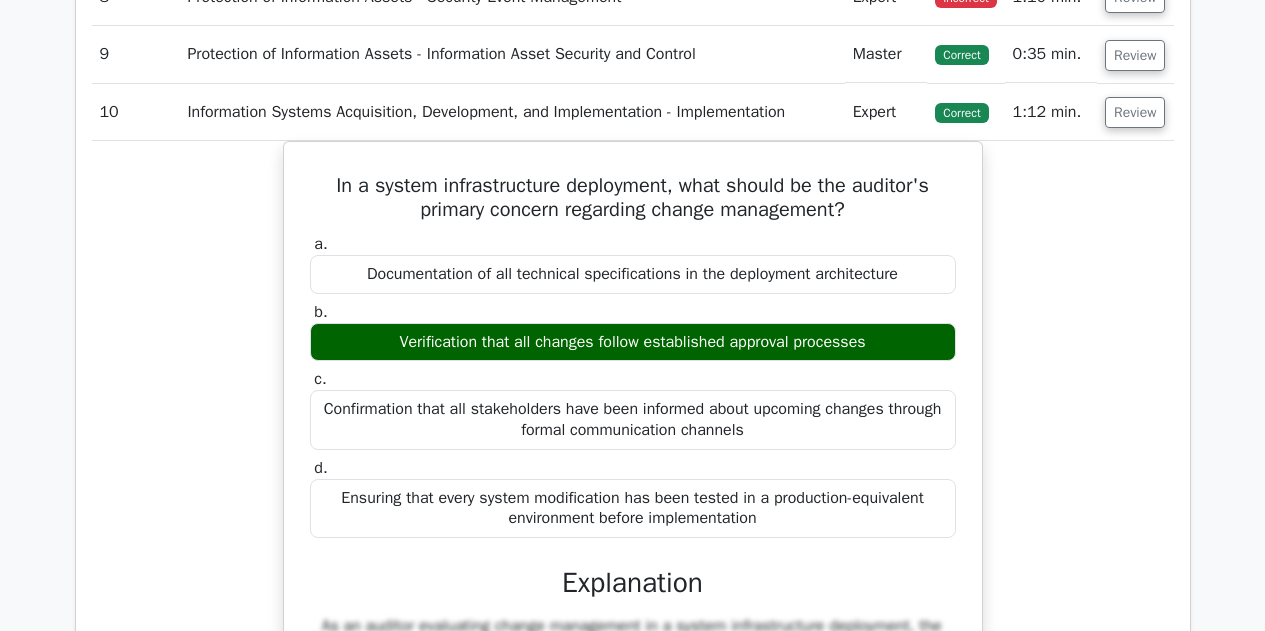 scroll, scrollTop: 2200, scrollLeft: 0, axis: vertical 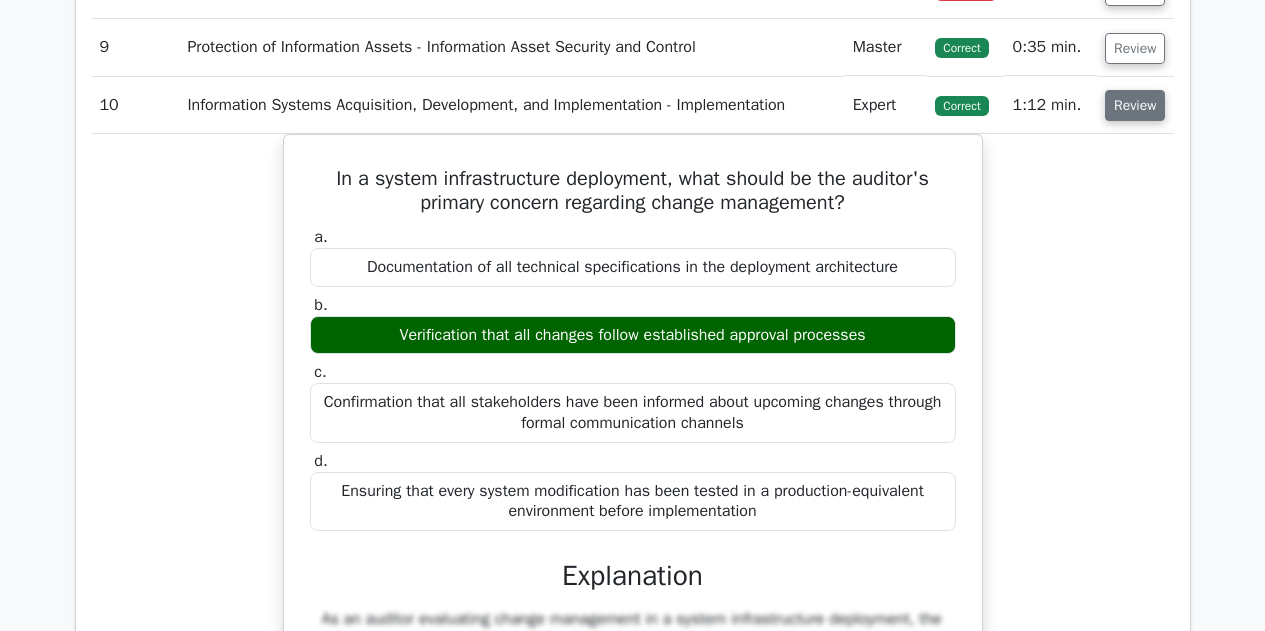 click on "Review" at bounding box center (1135, 105) 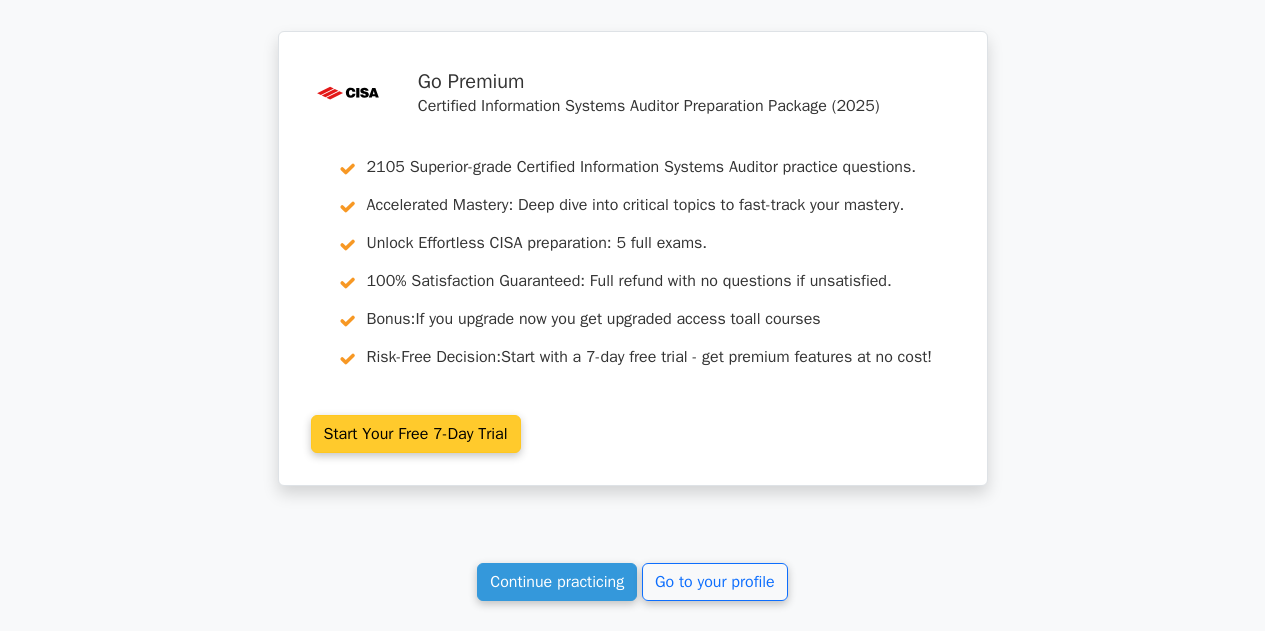 scroll, scrollTop: 2500, scrollLeft: 0, axis: vertical 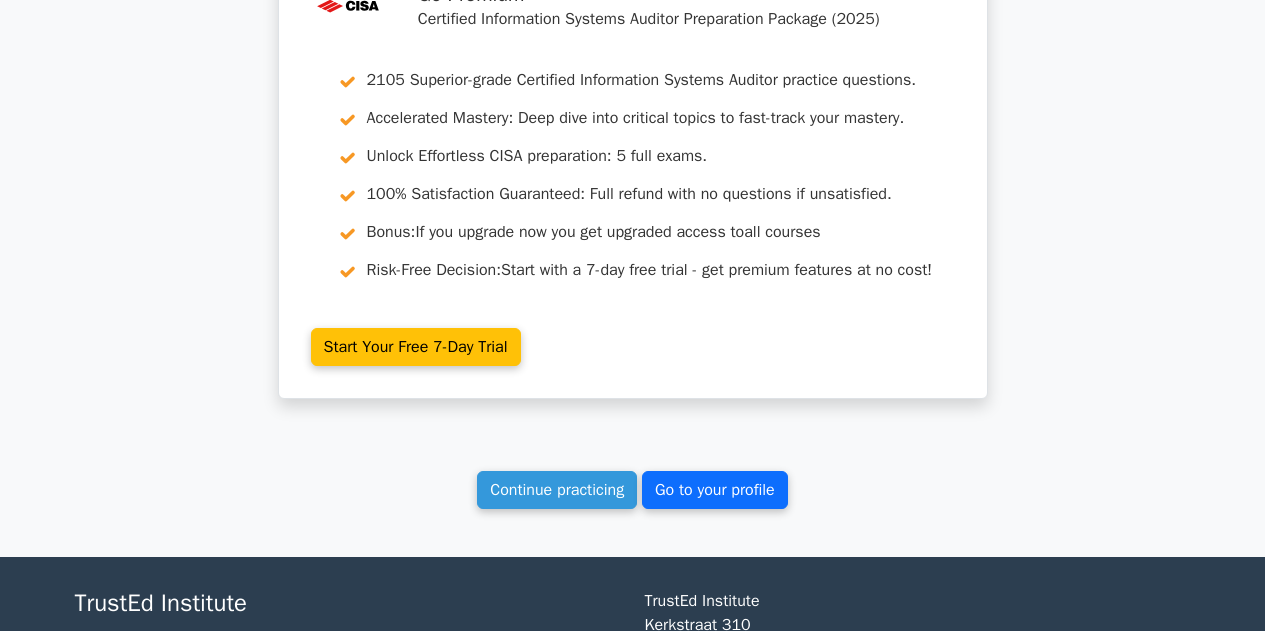 click on "Go to your profile" at bounding box center [715, 490] 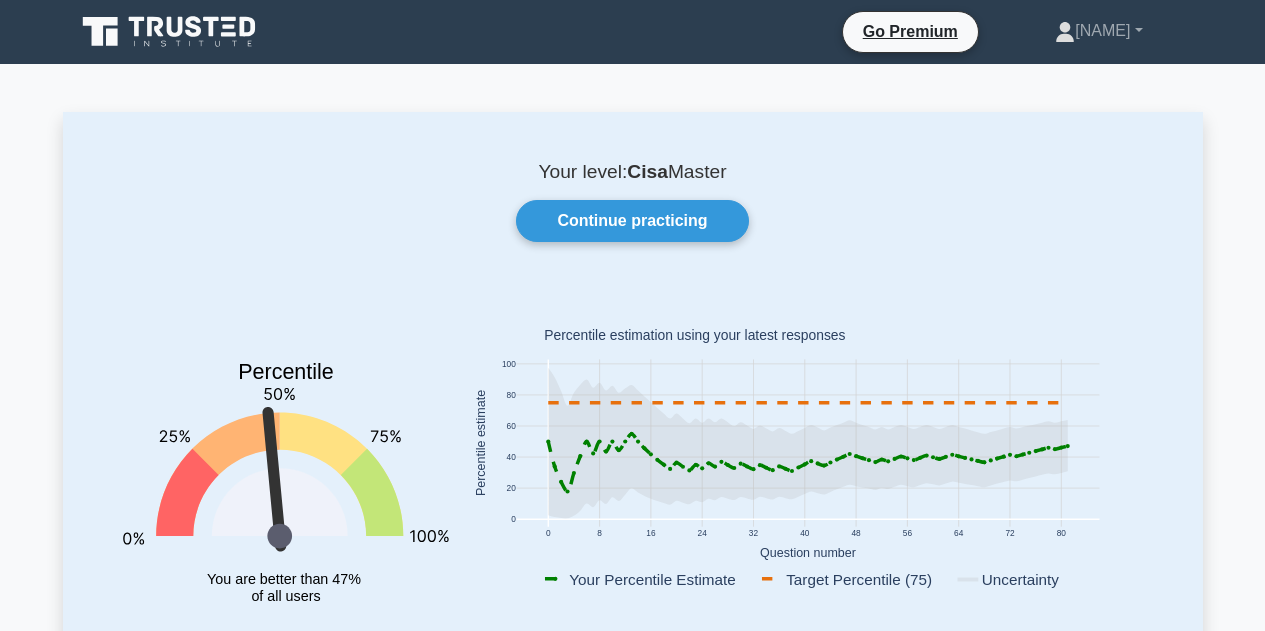 scroll, scrollTop: 0, scrollLeft: 0, axis: both 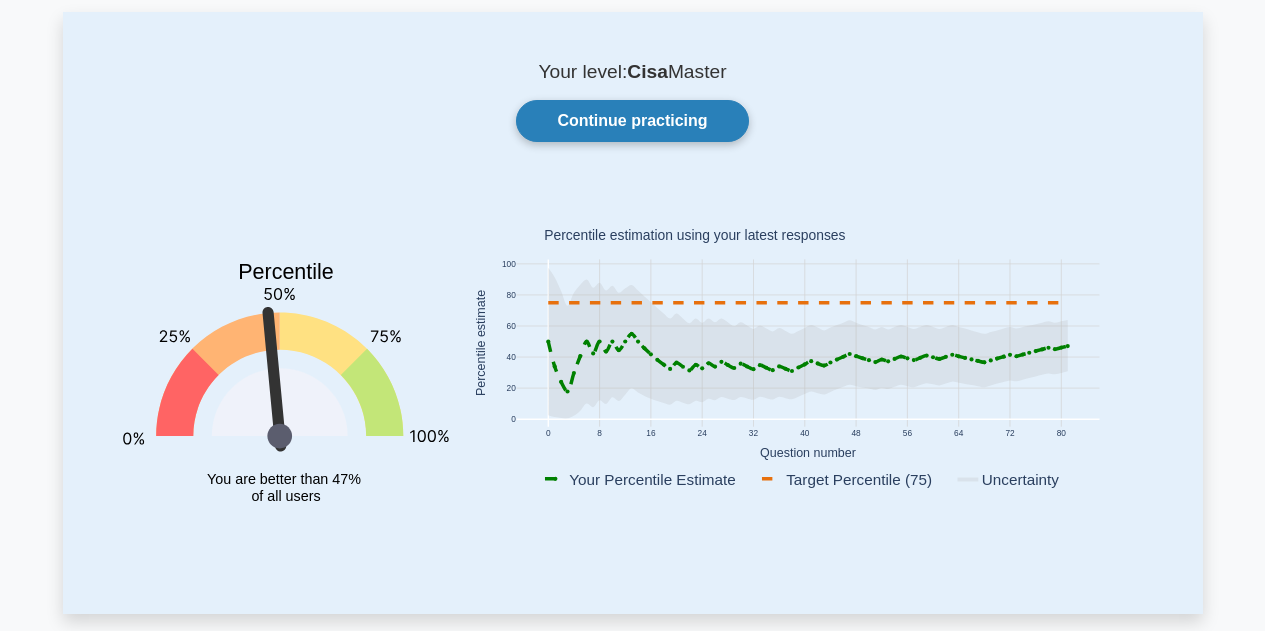 click on "Continue practicing" at bounding box center [632, 121] 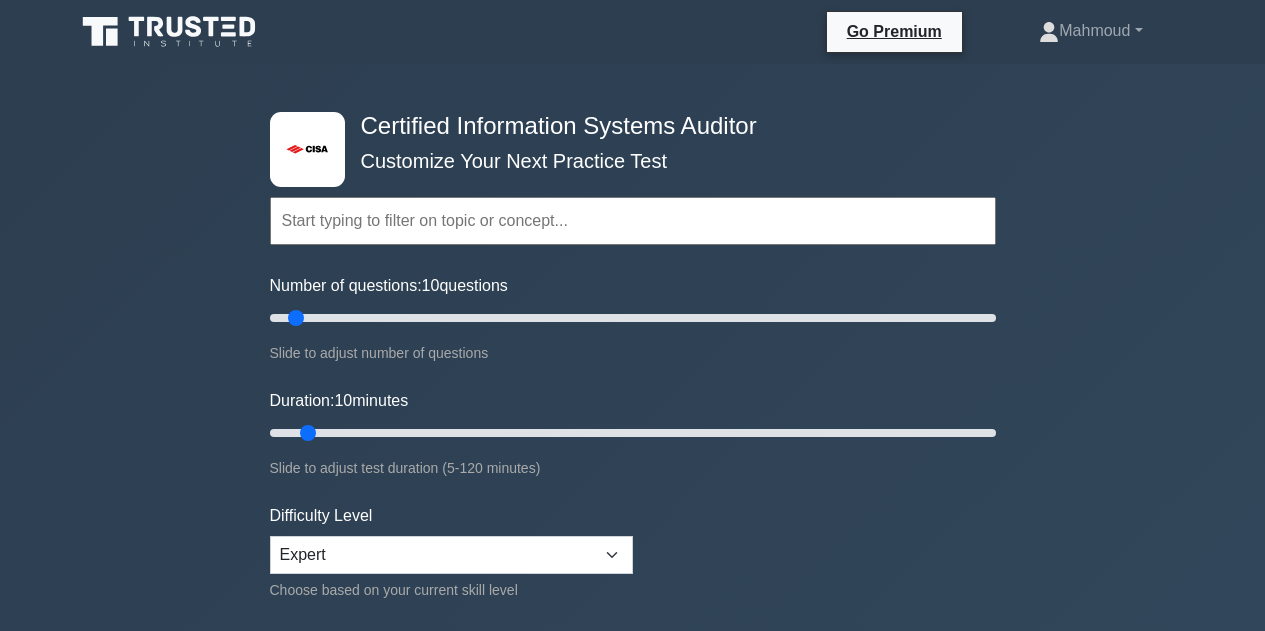 scroll, scrollTop: 500, scrollLeft: 0, axis: vertical 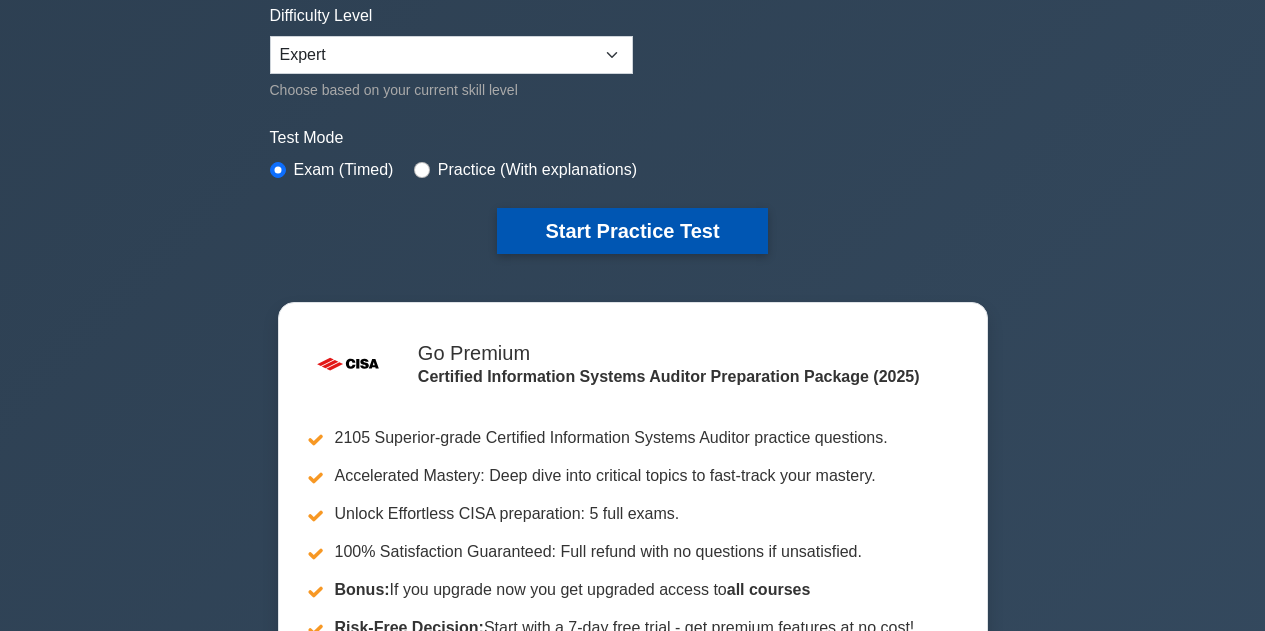 click on "Start Practice Test" at bounding box center (632, 231) 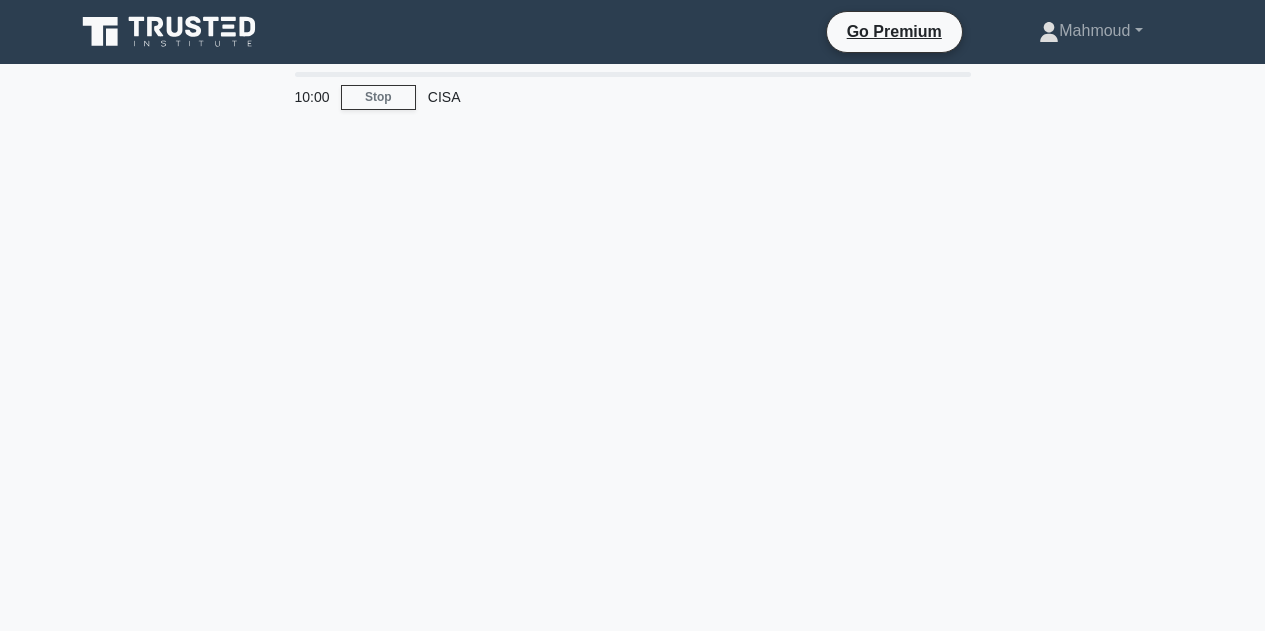 scroll, scrollTop: 0, scrollLeft: 0, axis: both 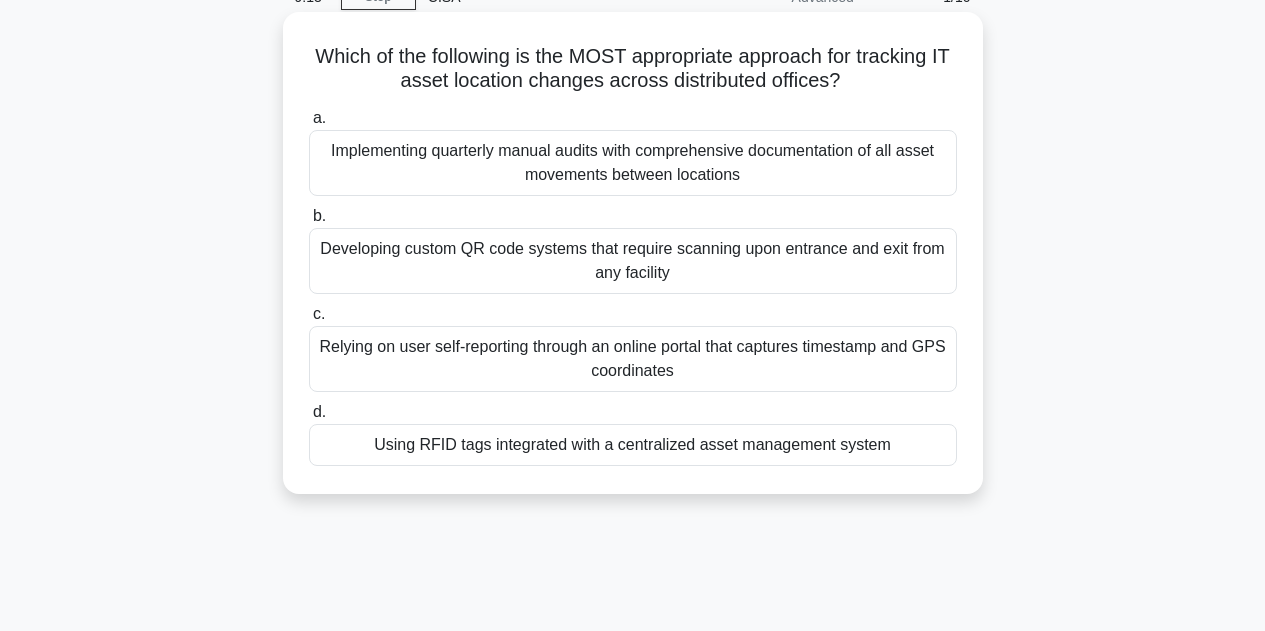 click on "Developing custom QR code systems that require scanning upon entrance and exit from any facility" at bounding box center [633, 261] 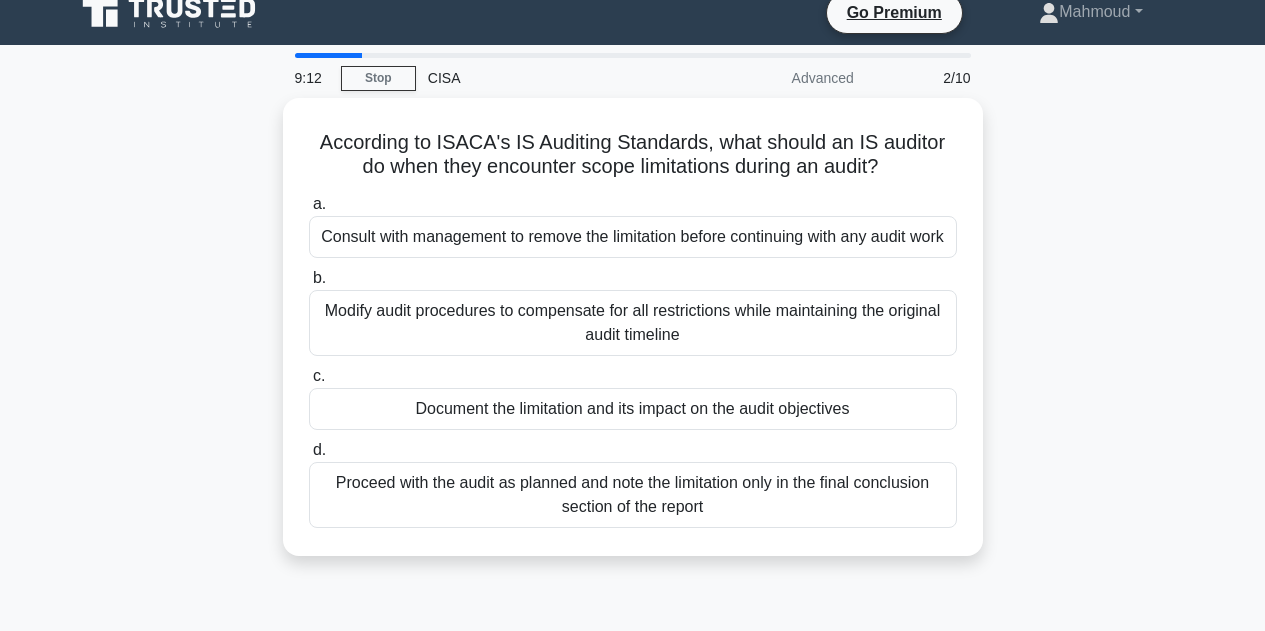 scroll, scrollTop: 0, scrollLeft: 0, axis: both 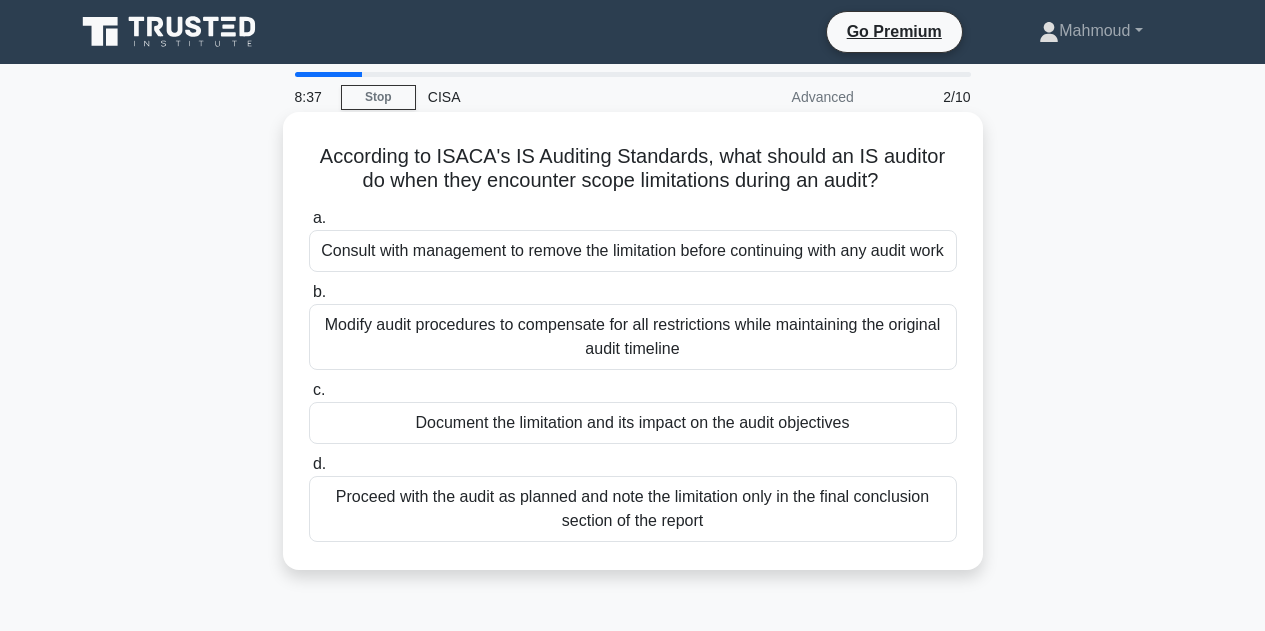 click on "Document the limitation and its impact on the audit objectives" at bounding box center (633, 423) 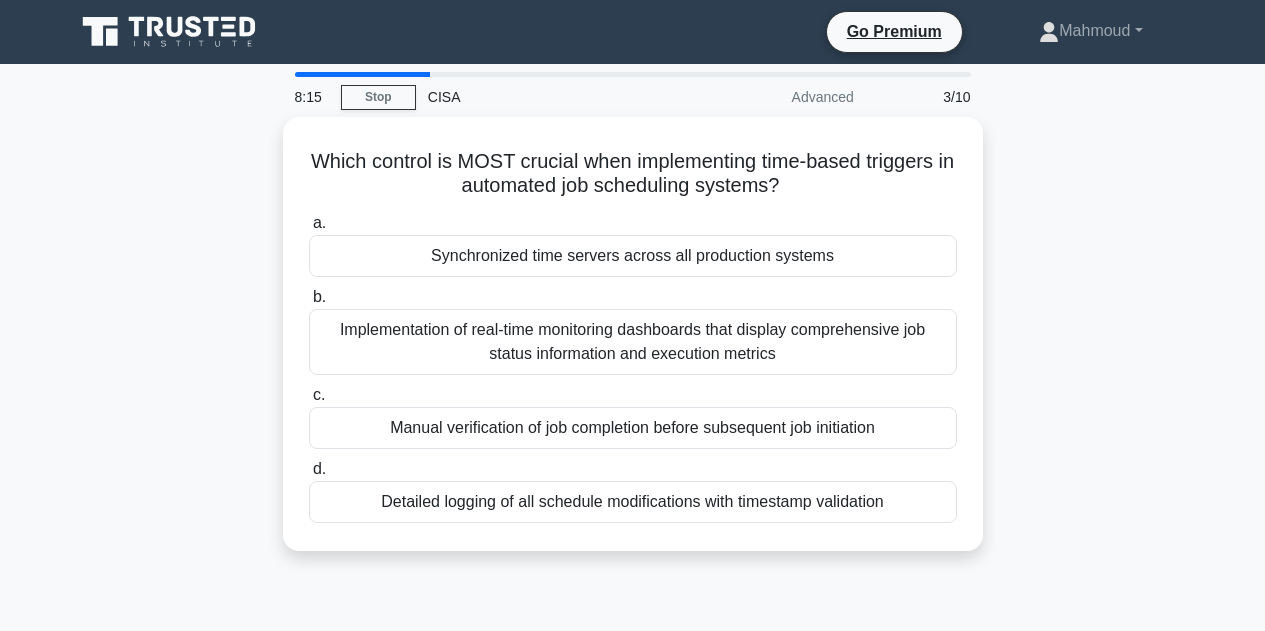click on "8:15
Stop
CISA
Advanced
3/10" at bounding box center [633, 97] 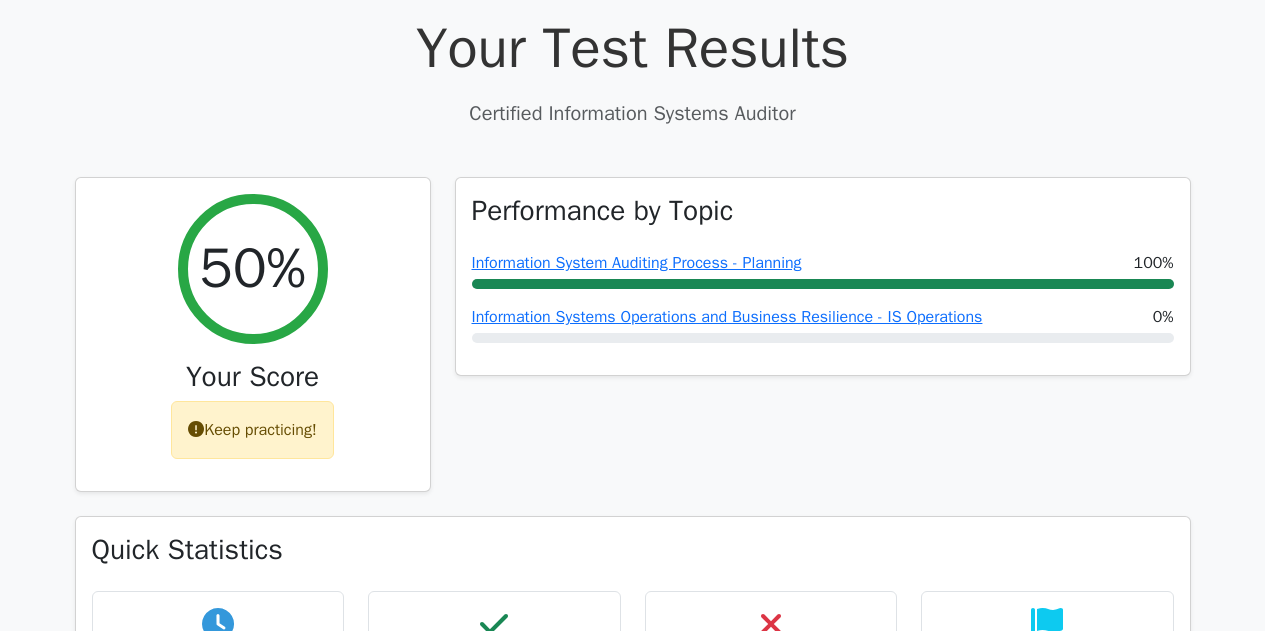 scroll, scrollTop: 700, scrollLeft: 0, axis: vertical 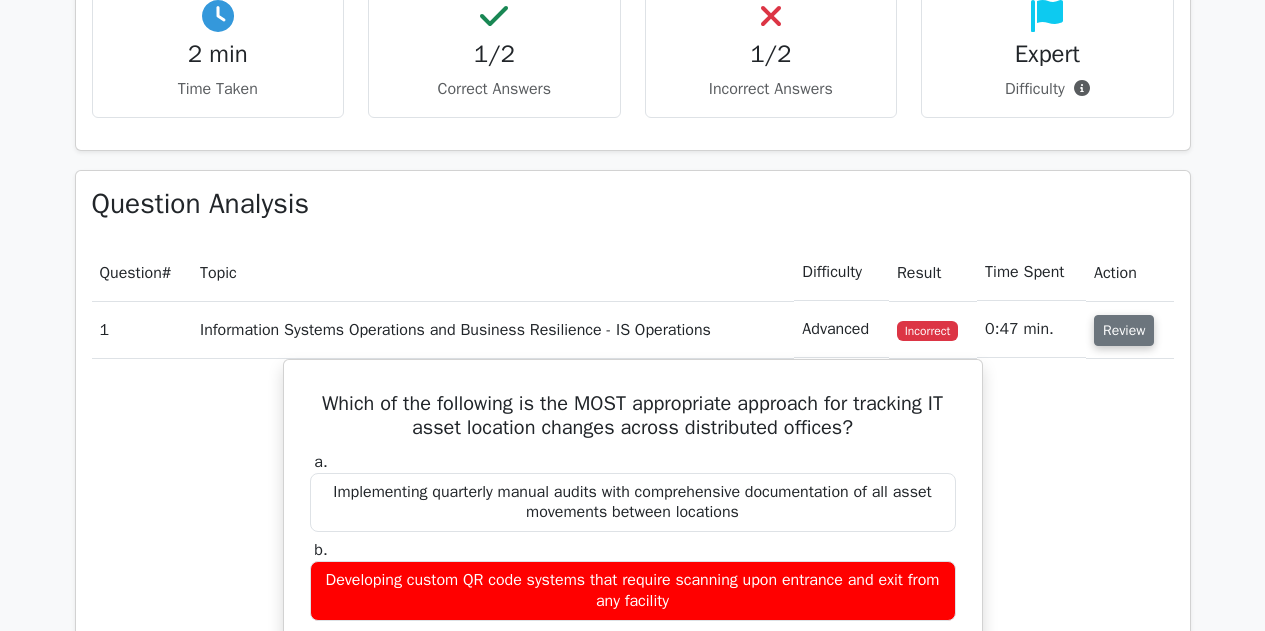 click on "Review" at bounding box center [1124, 330] 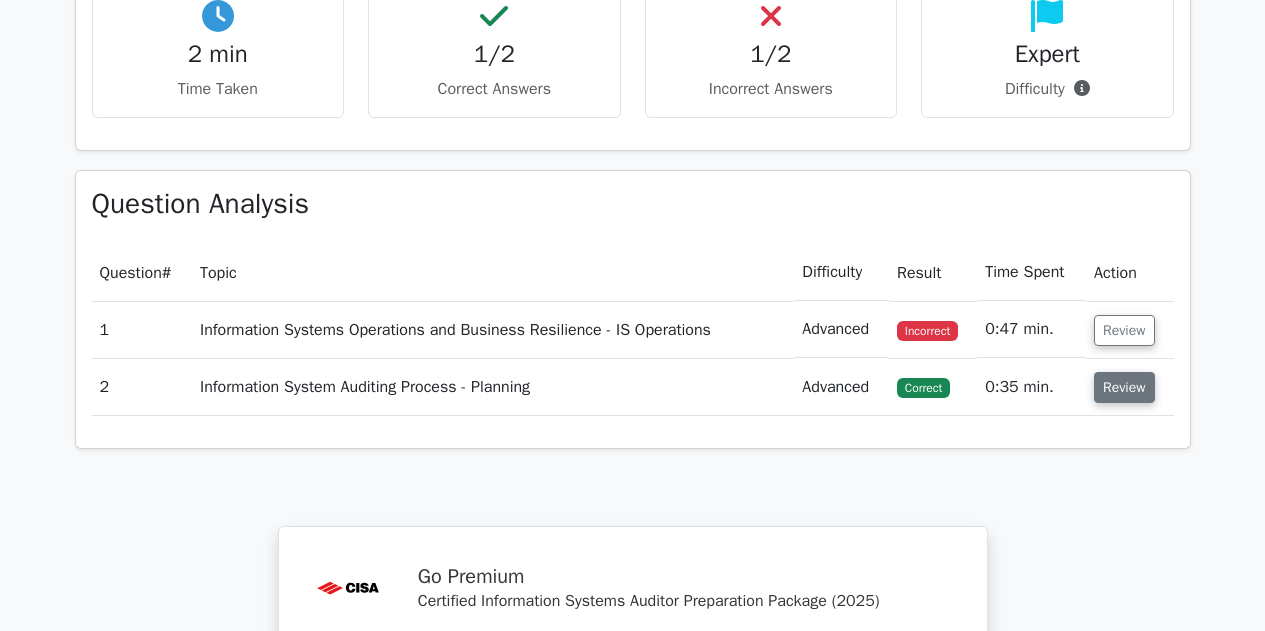 click on "Review" at bounding box center [1124, 387] 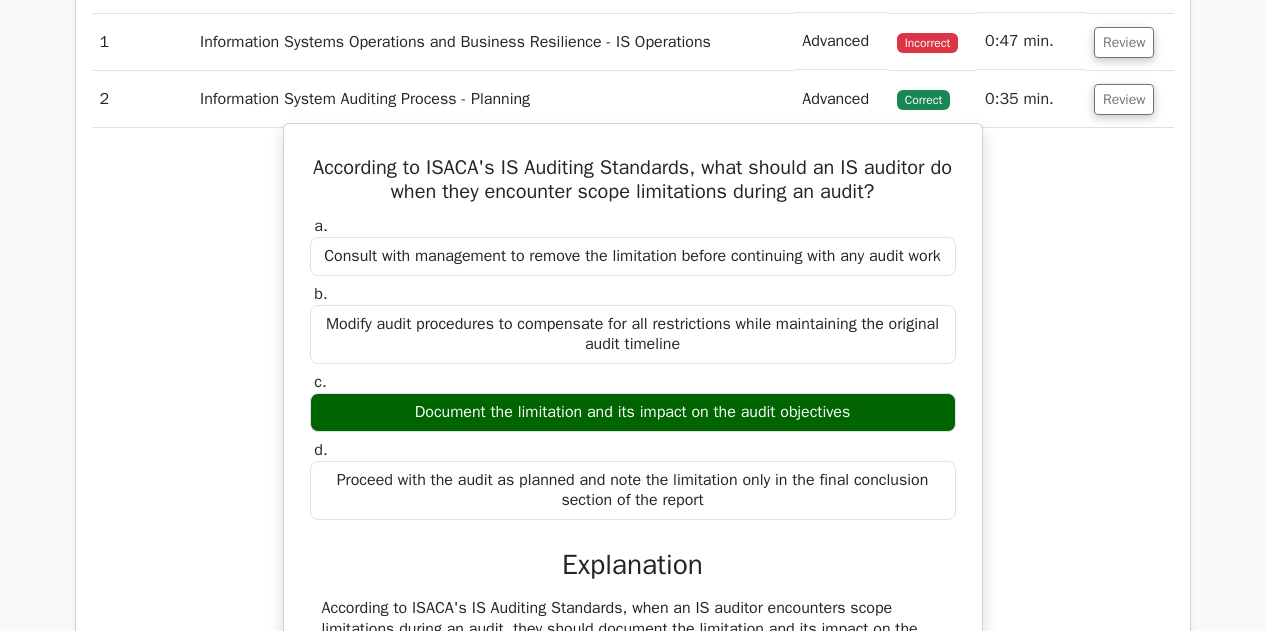 scroll, scrollTop: 1500, scrollLeft: 0, axis: vertical 